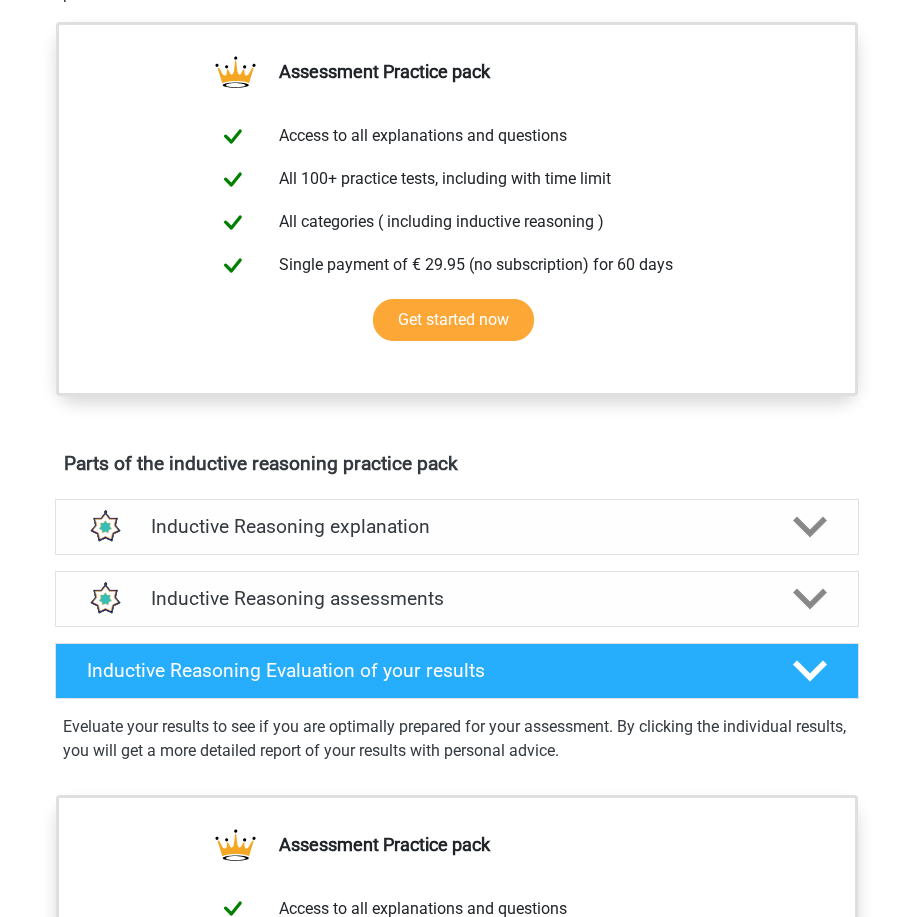 scroll, scrollTop: 200, scrollLeft: 0, axis: vertical 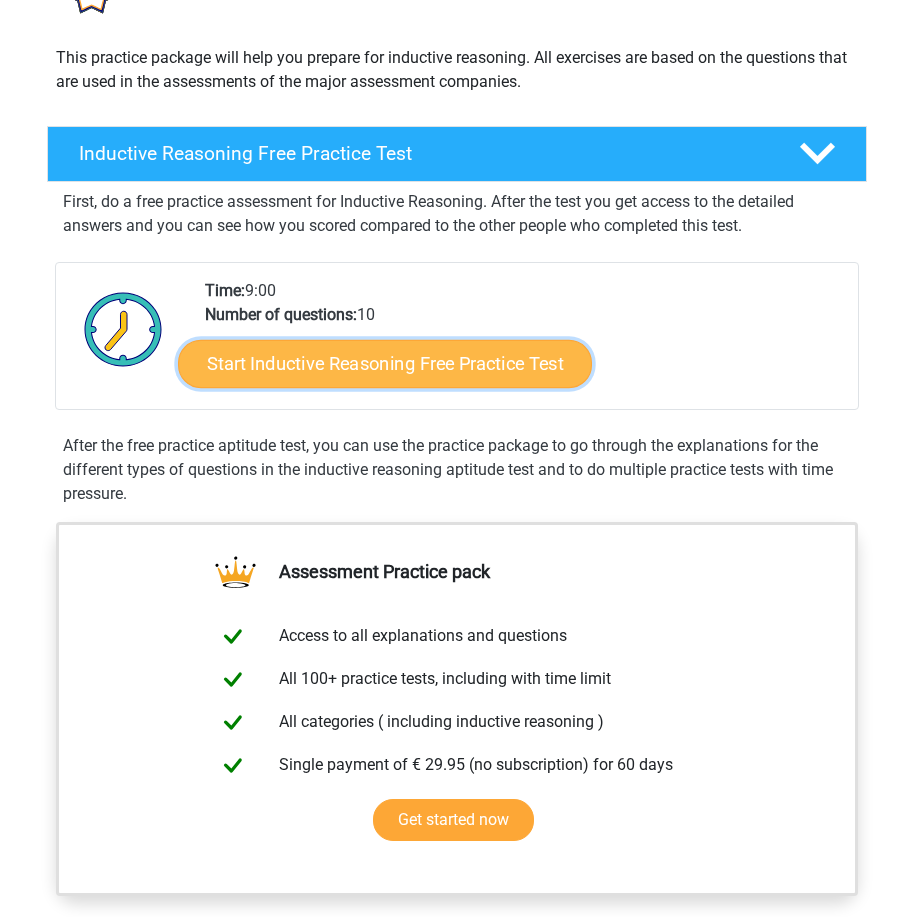 click on "Start Inductive Reasoning
Free Practice Test" at bounding box center [385, 364] 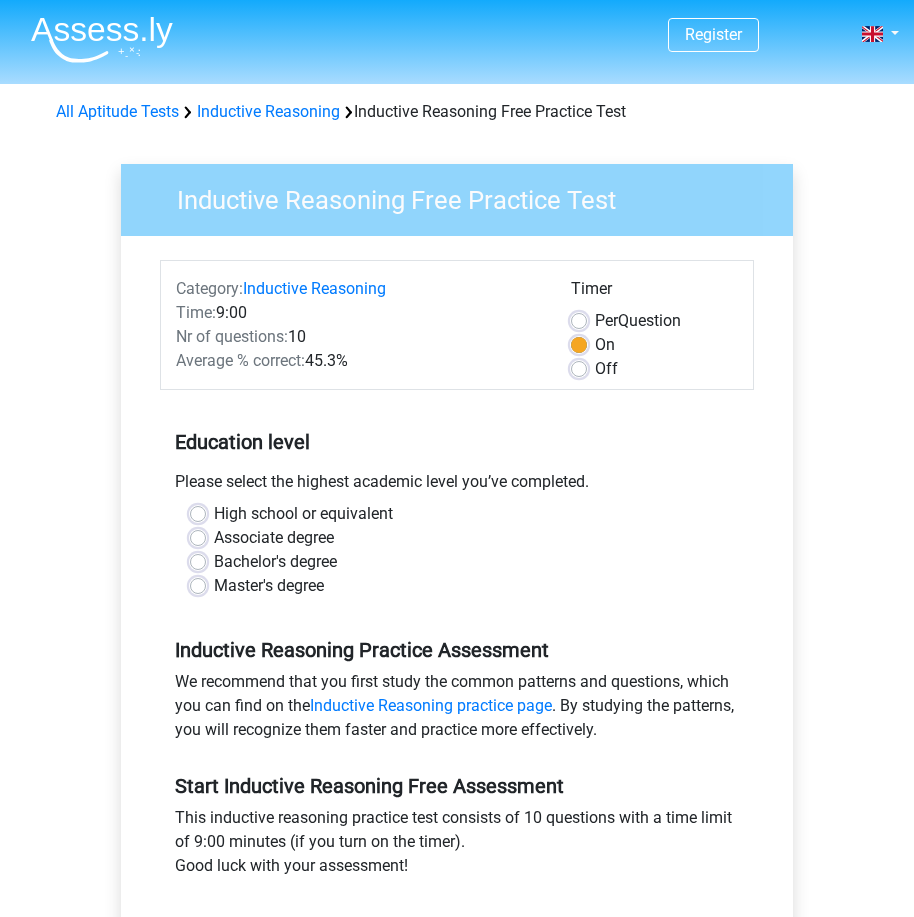 scroll, scrollTop: 0, scrollLeft: 0, axis: both 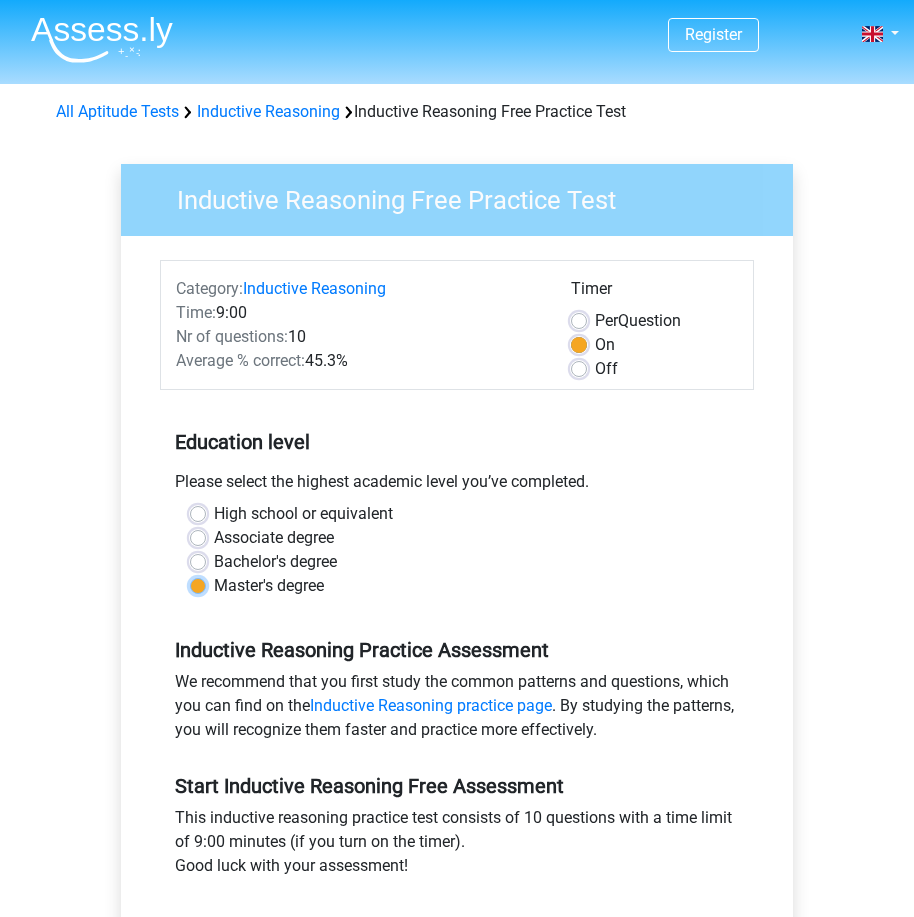 radio on "true" 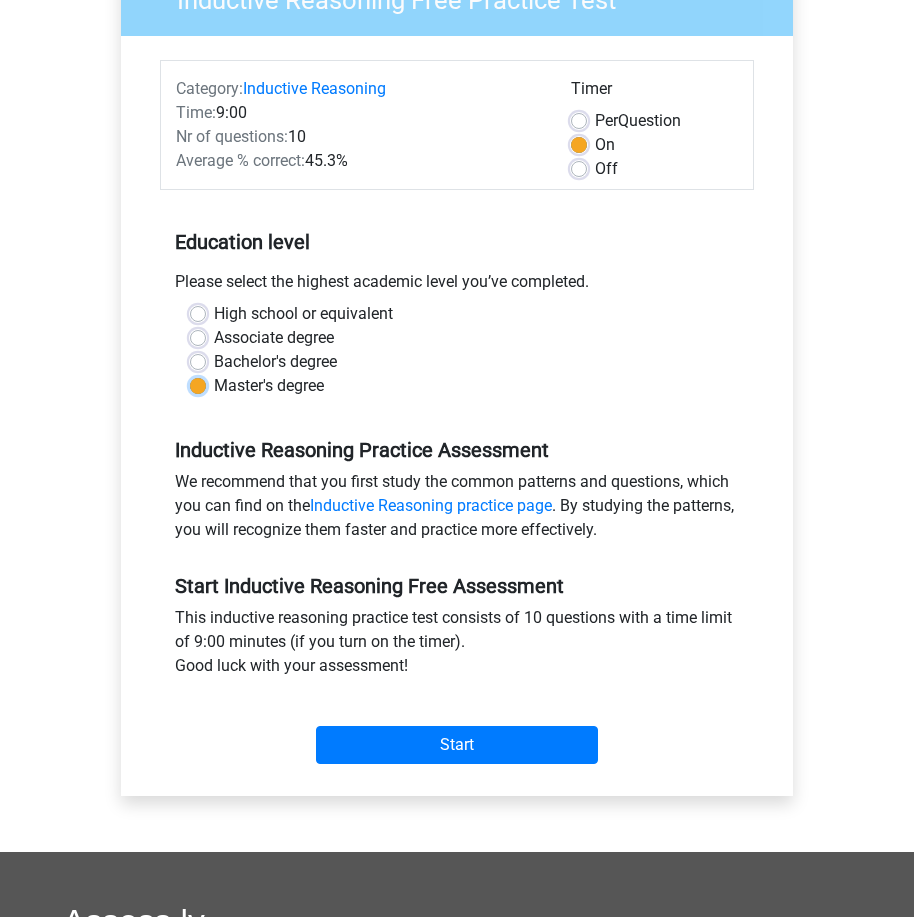 scroll, scrollTop: 300, scrollLeft: 0, axis: vertical 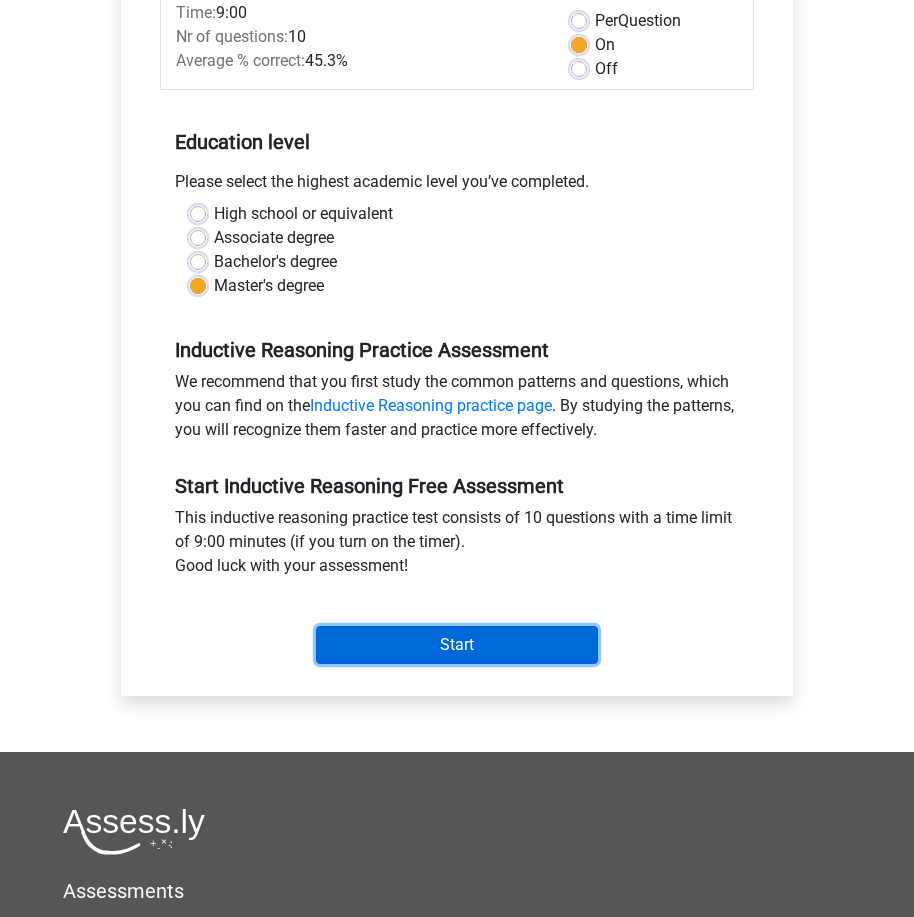 click on "Start" at bounding box center (457, 645) 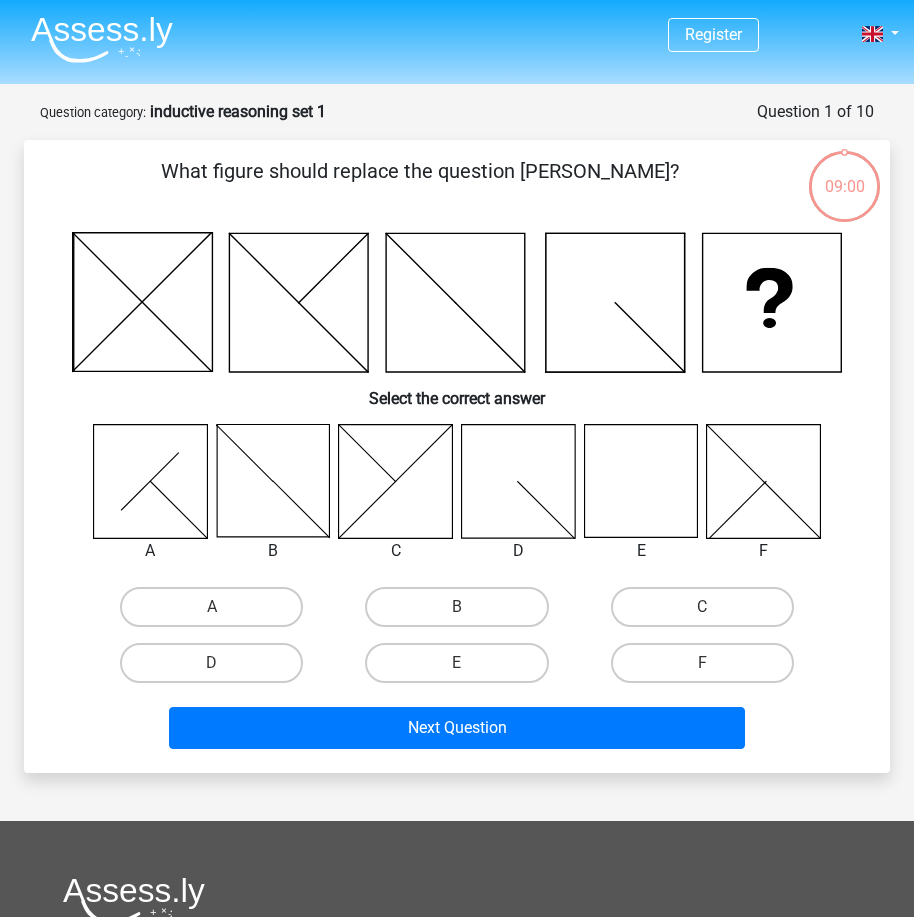 scroll, scrollTop: 0, scrollLeft: 0, axis: both 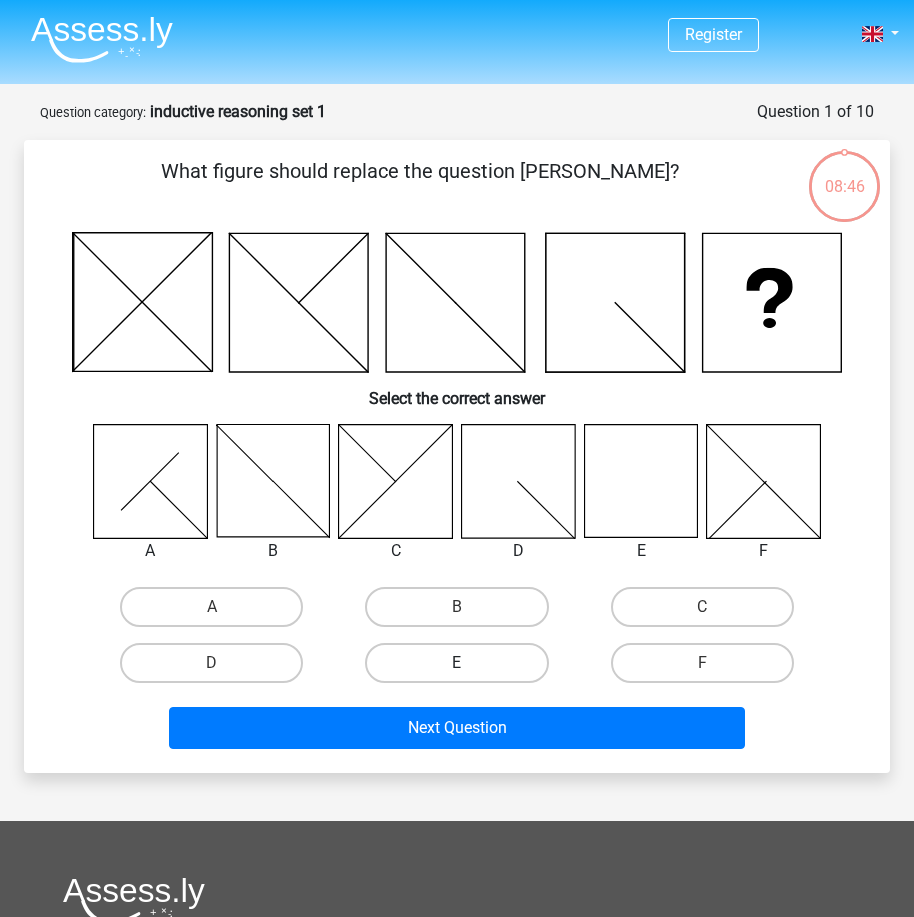 click on "E" at bounding box center [456, 663] 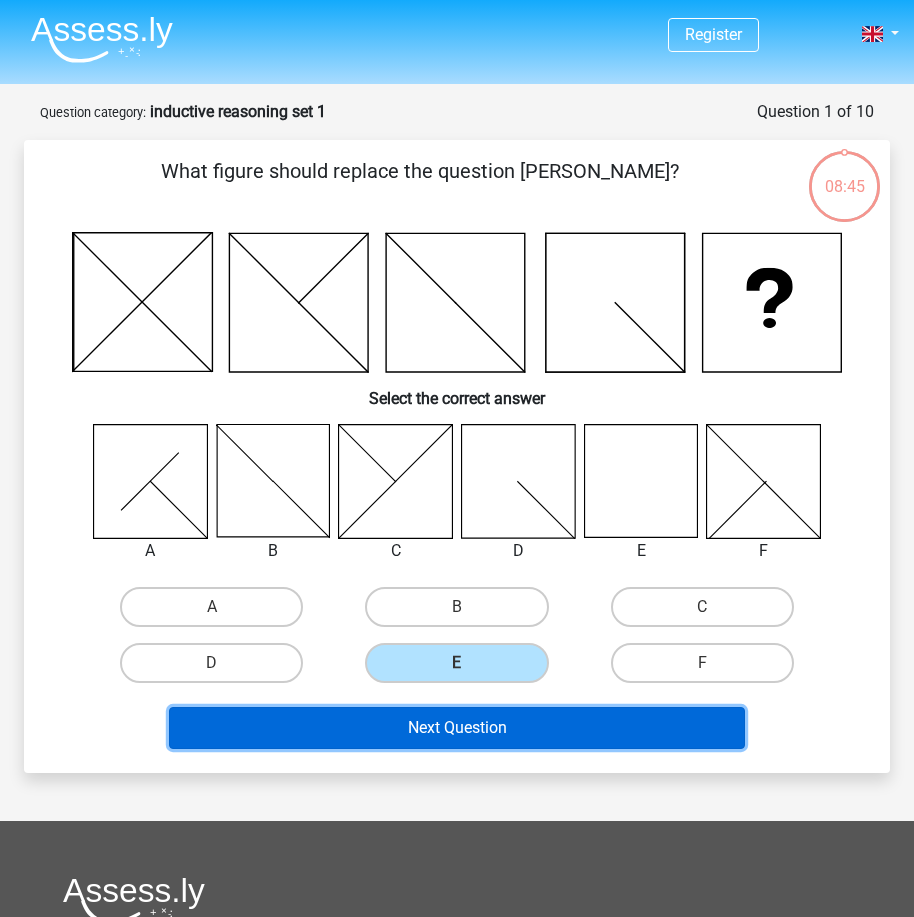click on "Next Question" at bounding box center (457, 728) 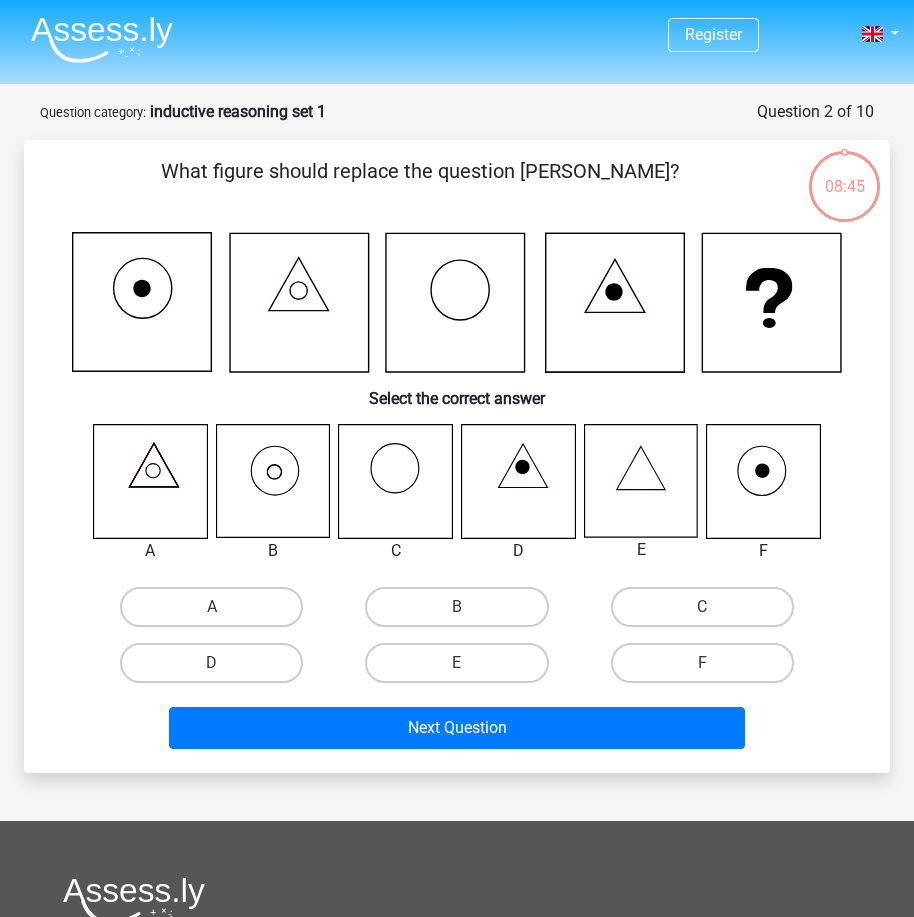 scroll, scrollTop: 100, scrollLeft: 0, axis: vertical 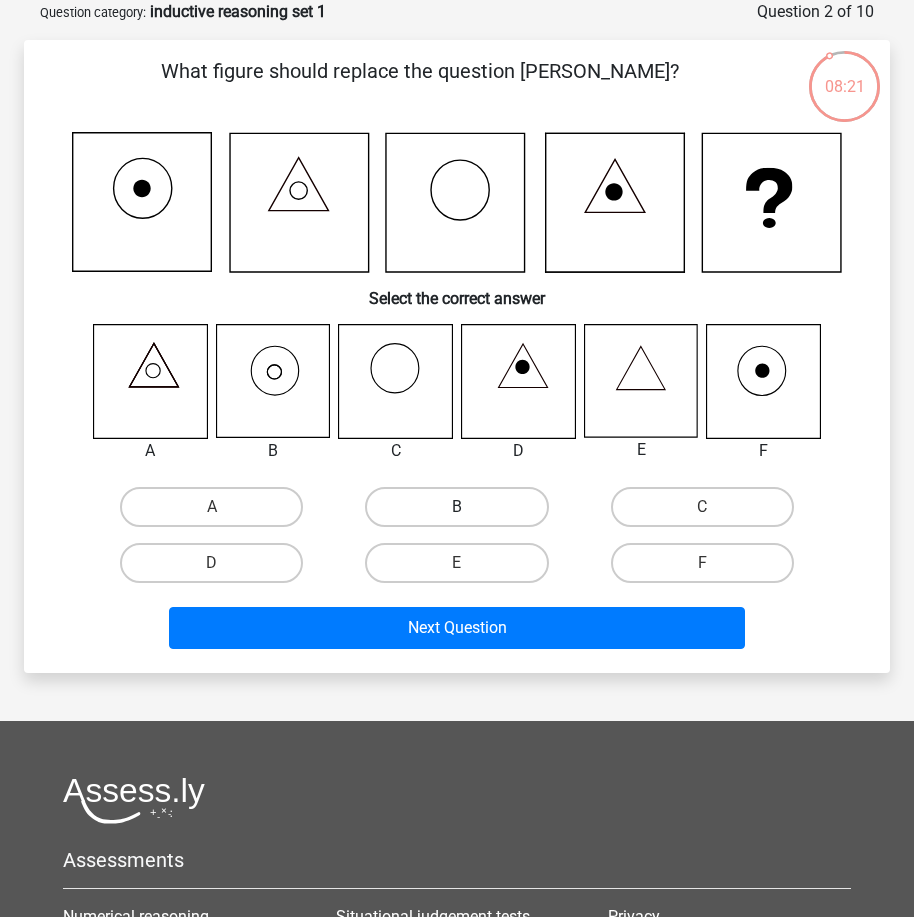 click on "B" at bounding box center (456, 507) 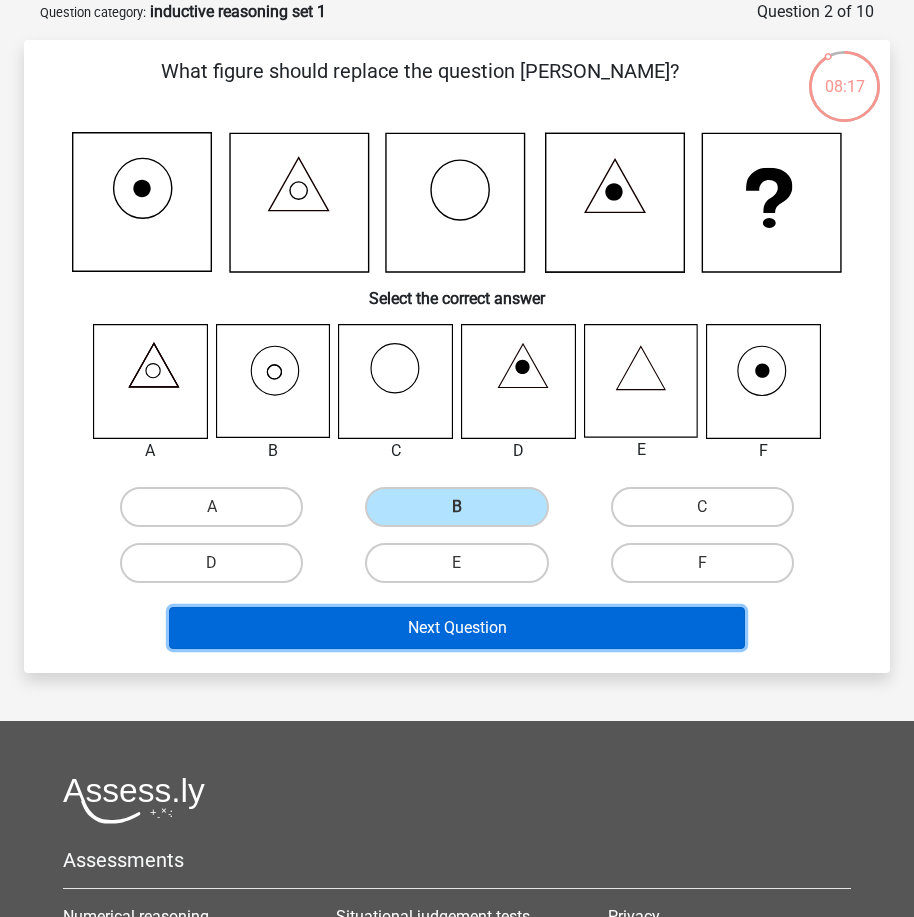 click on "Next Question" at bounding box center [457, 628] 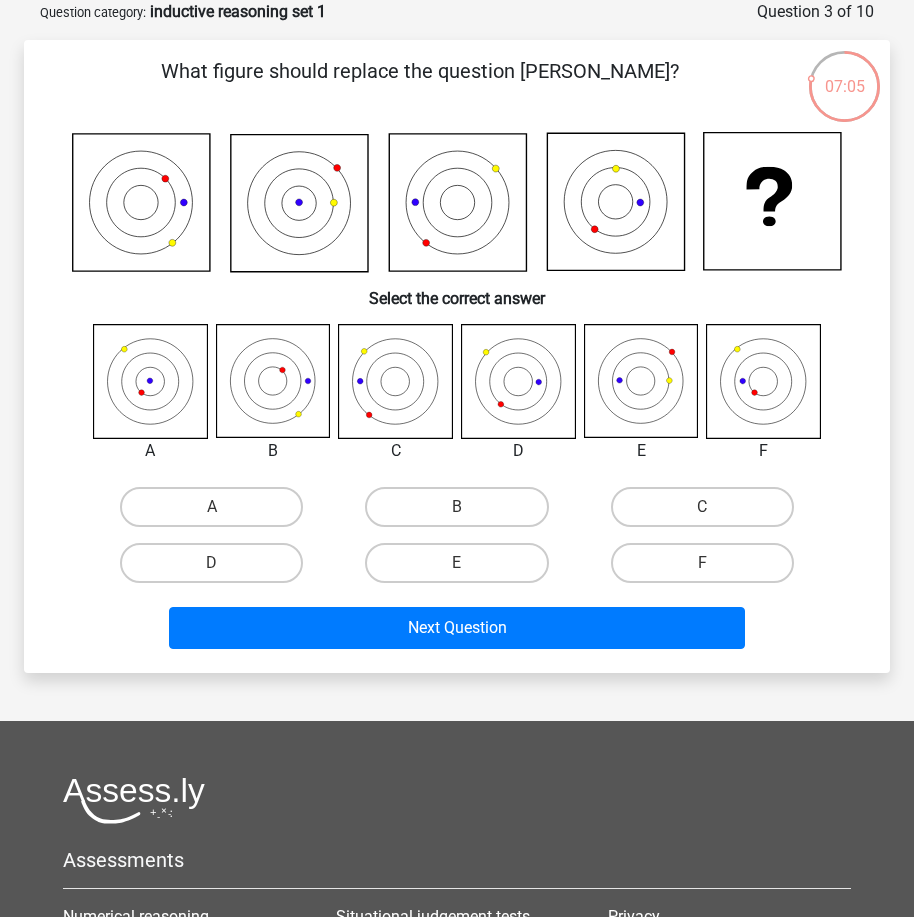 click on "E" at bounding box center (463, 569) 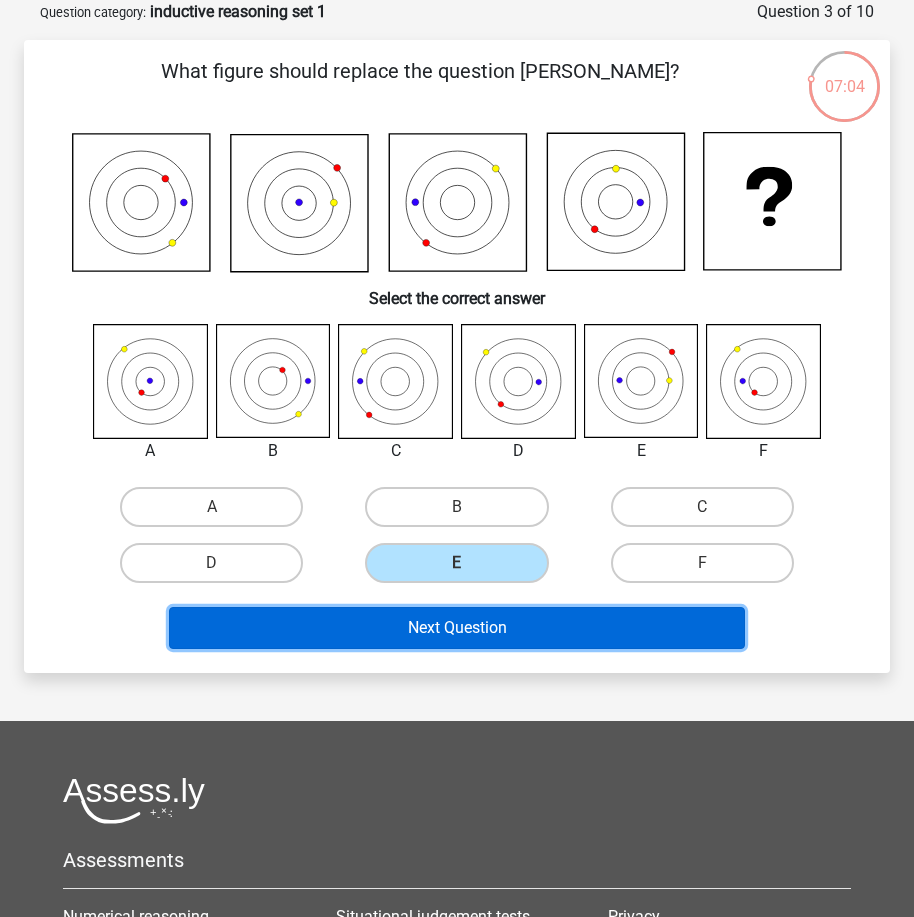 click on "Next Question" at bounding box center [457, 628] 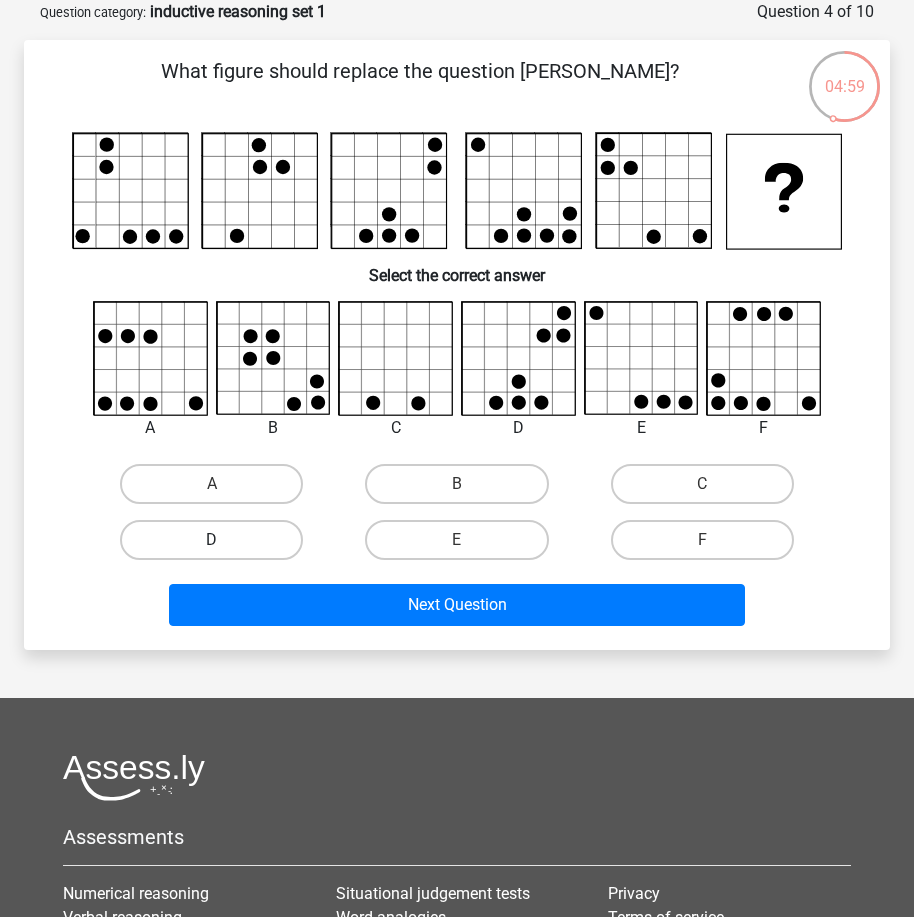 click on "D" at bounding box center [211, 540] 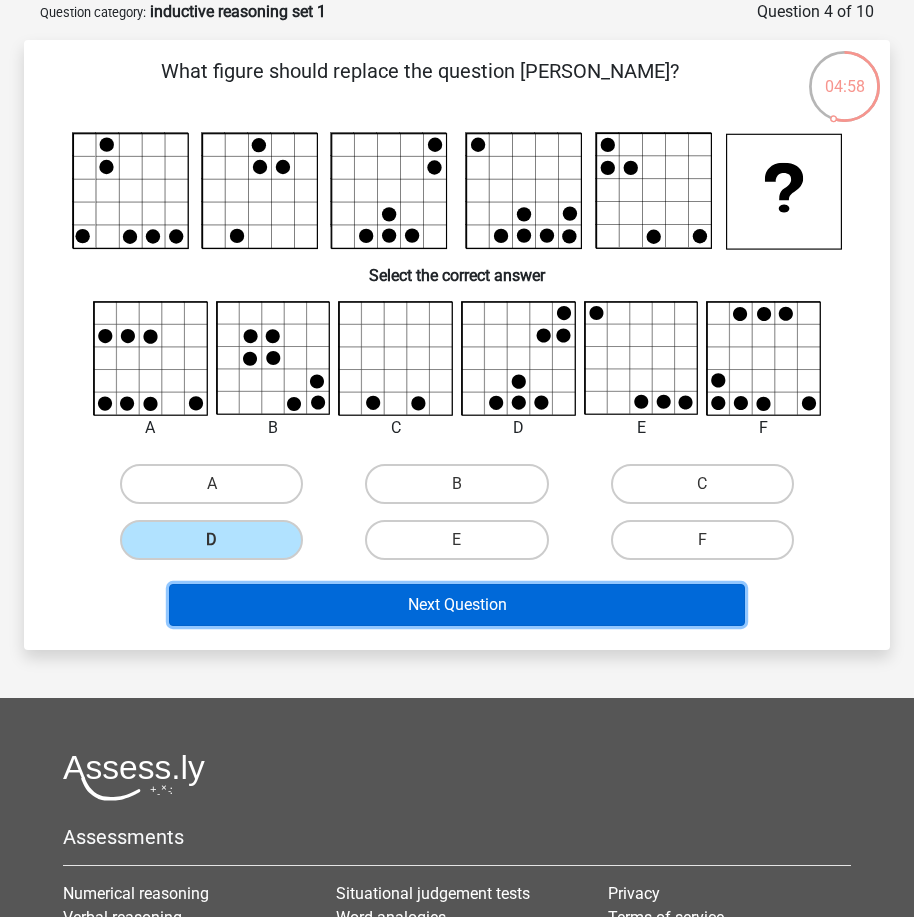click on "Next Question" at bounding box center (457, 605) 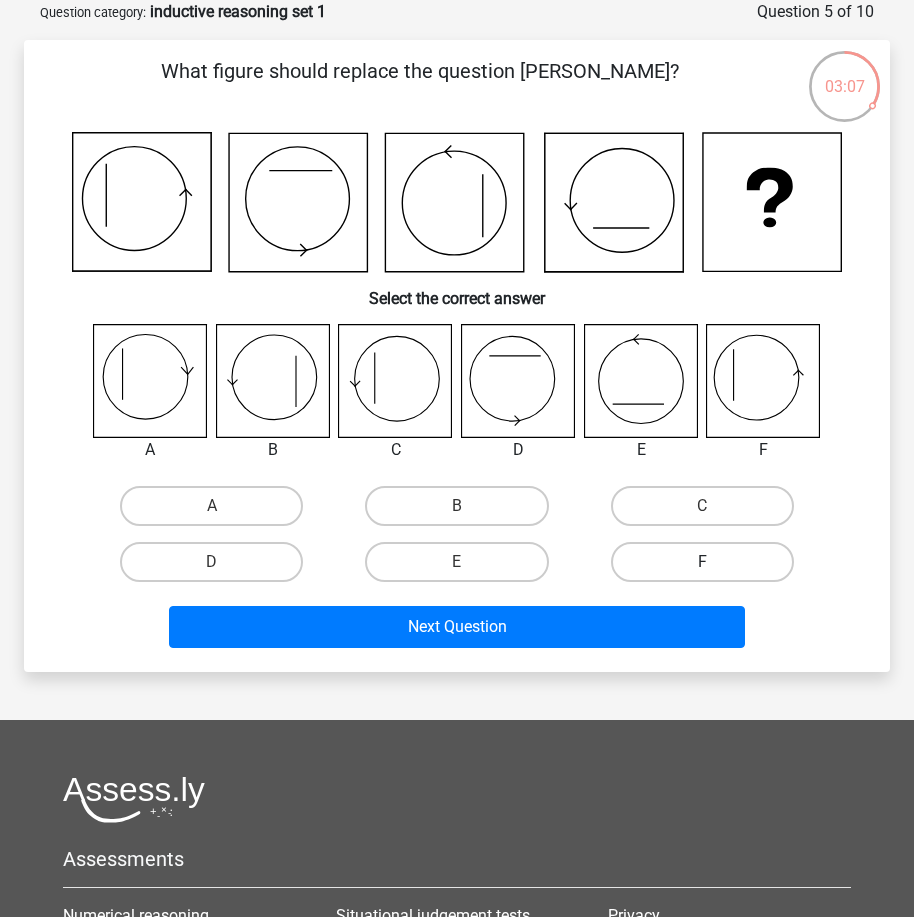 click on "F" at bounding box center [702, 562] 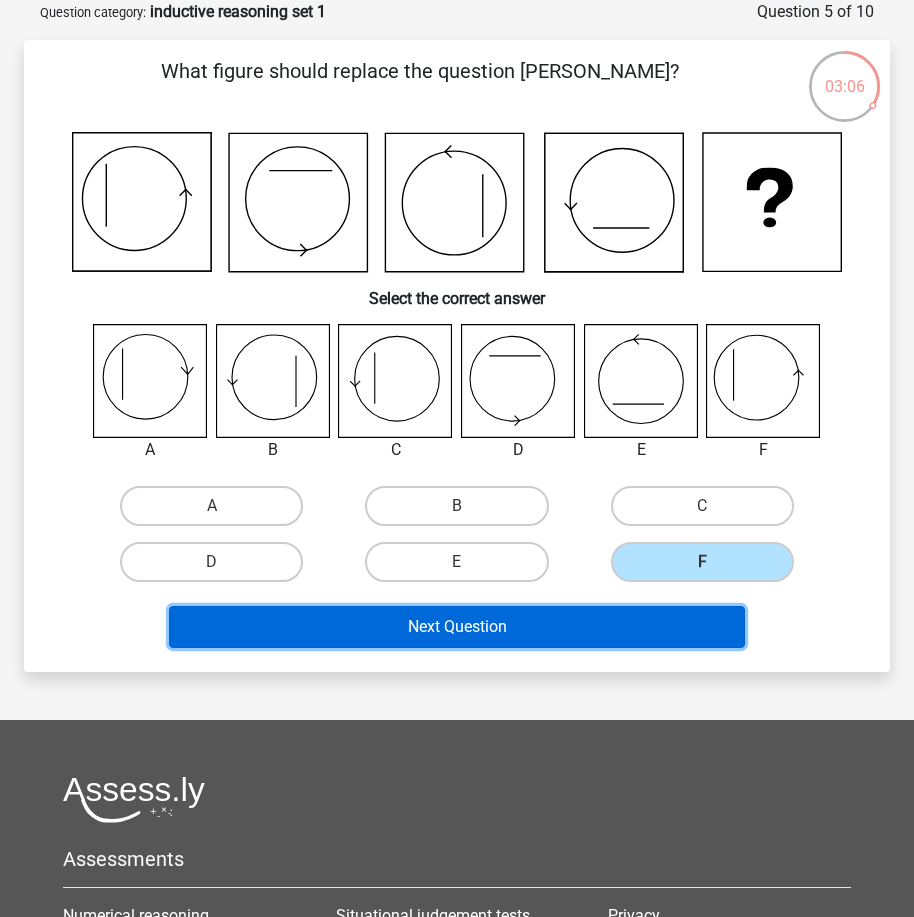 click on "Next Question" at bounding box center [457, 627] 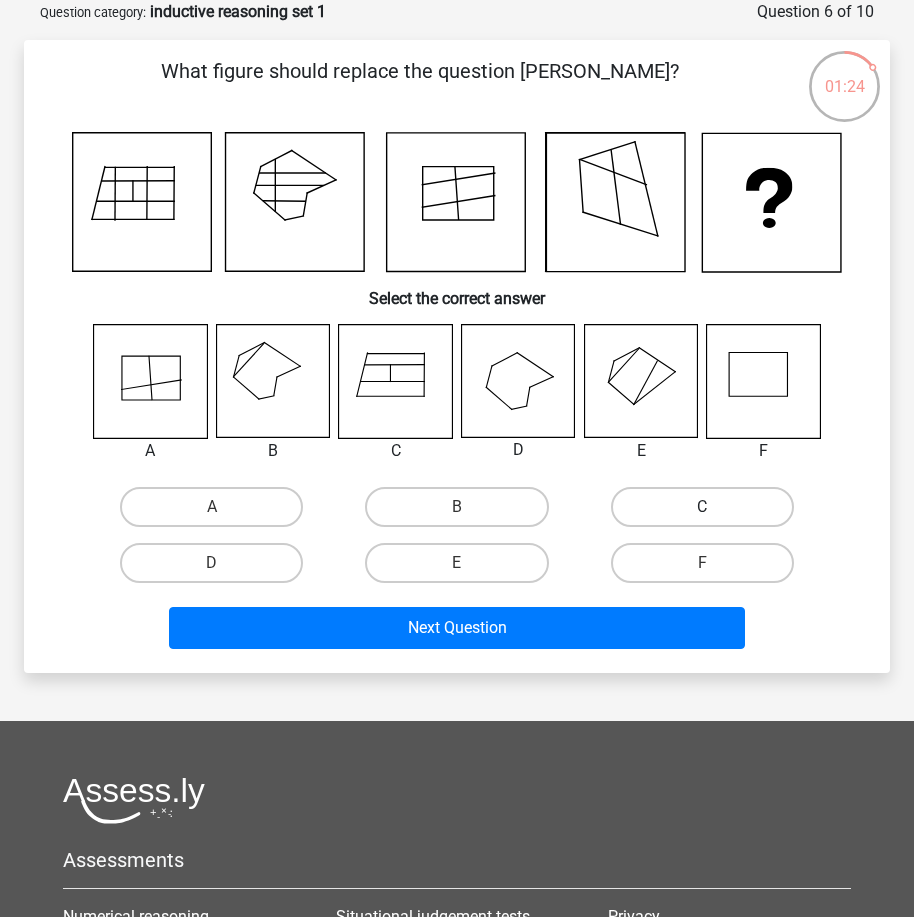 click on "C" at bounding box center (702, 507) 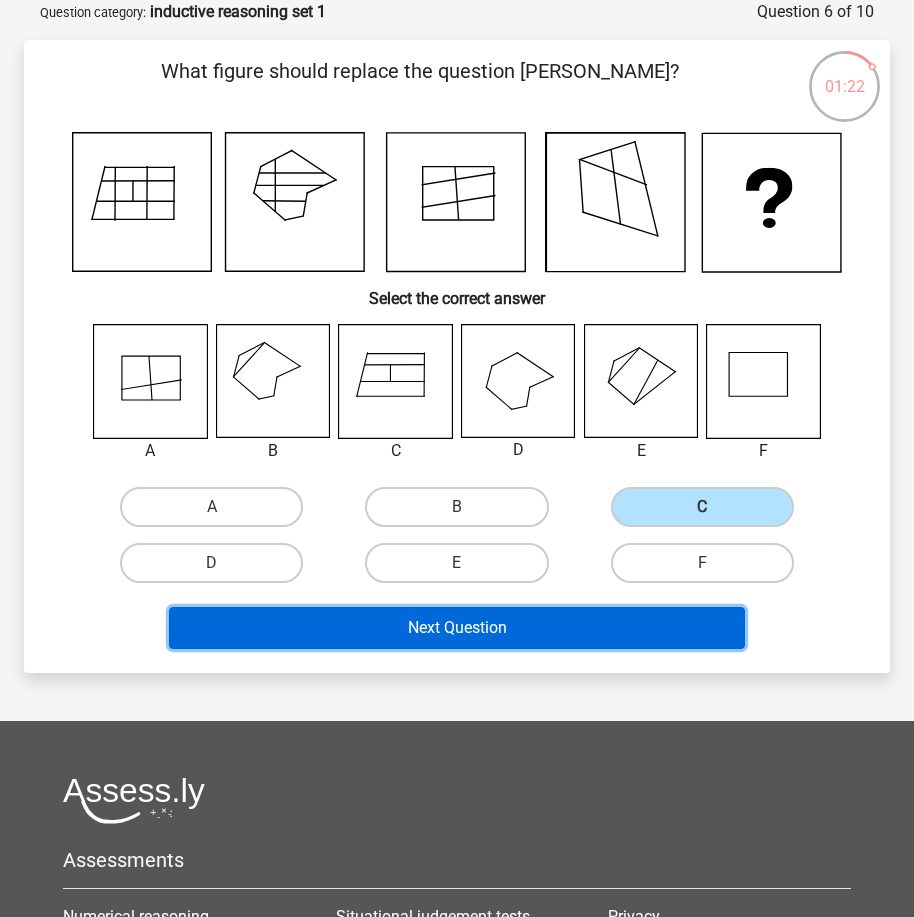 click on "Next Question" at bounding box center (457, 628) 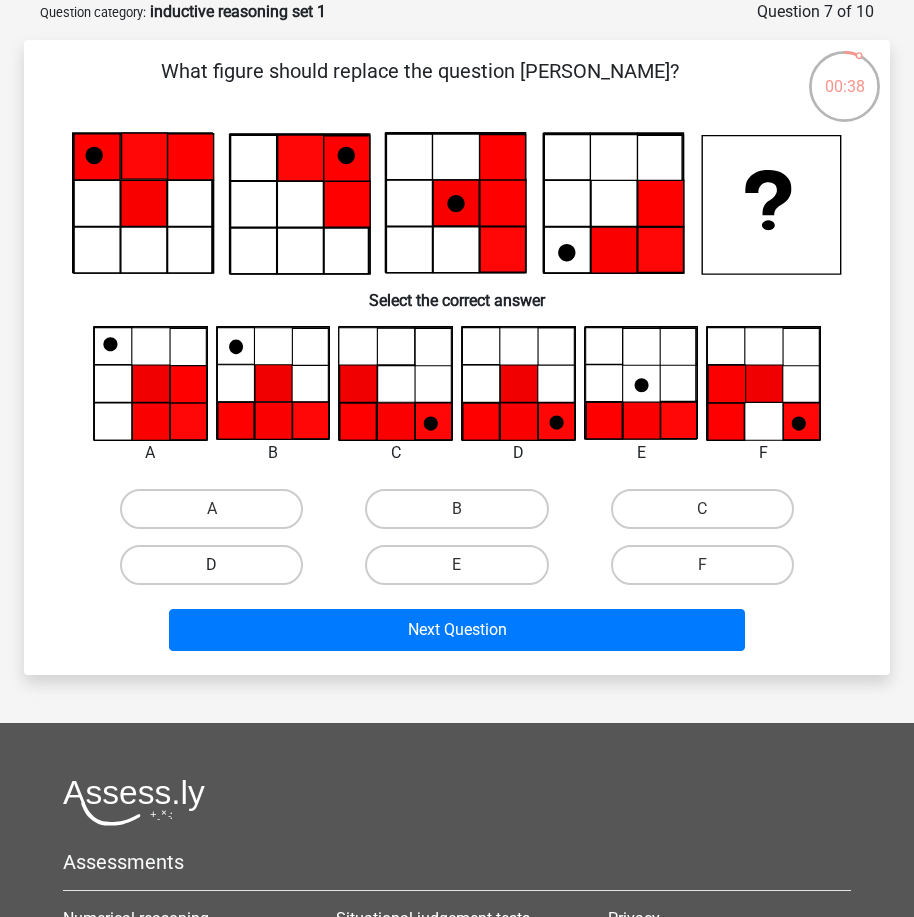 click on "D" at bounding box center (211, 565) 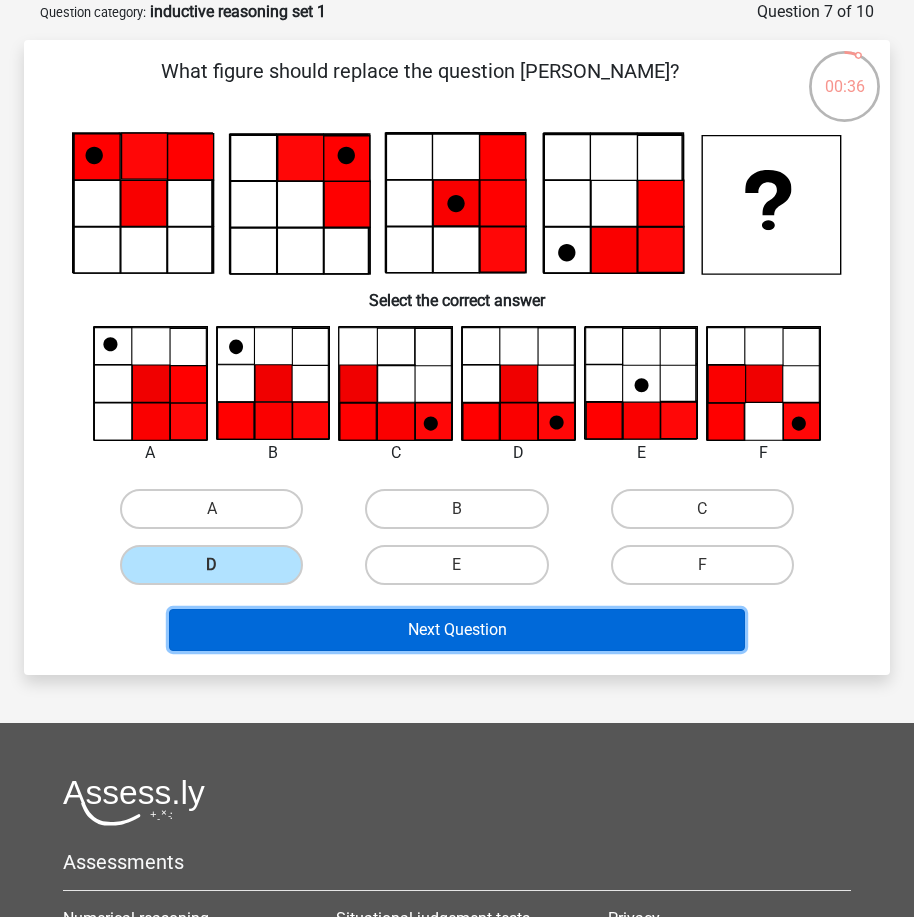 click on "Next Question" at bounding box center (457, 630) 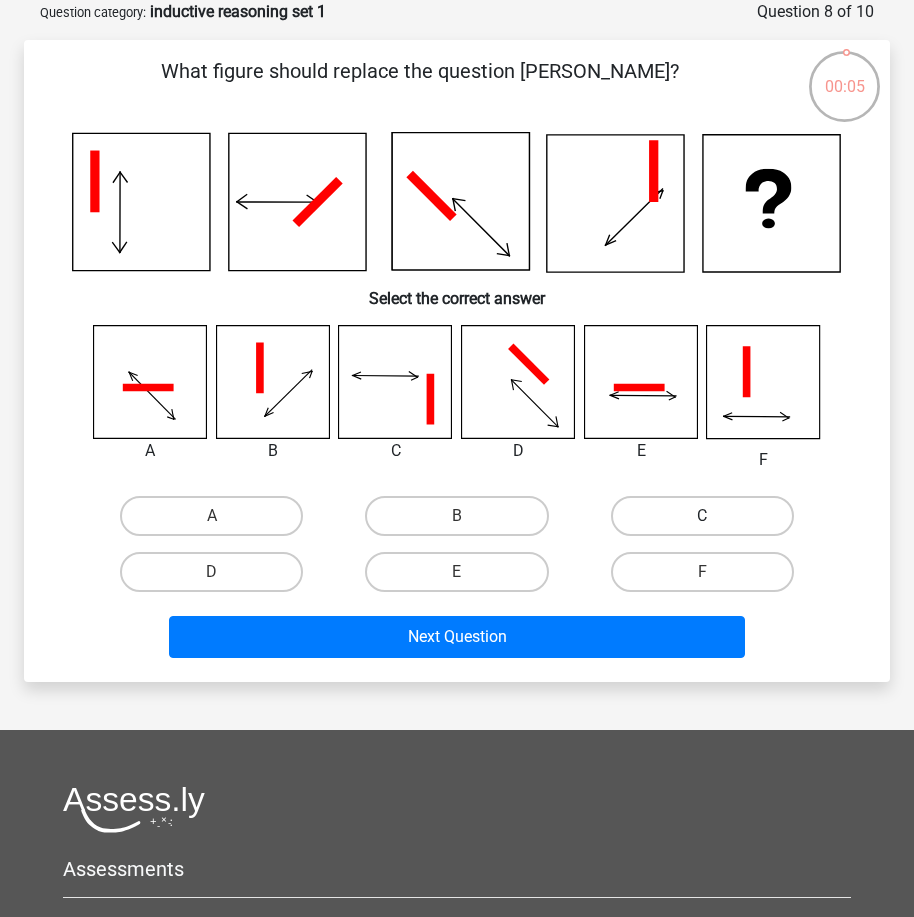click on "C" at bounding box center [702, 516] 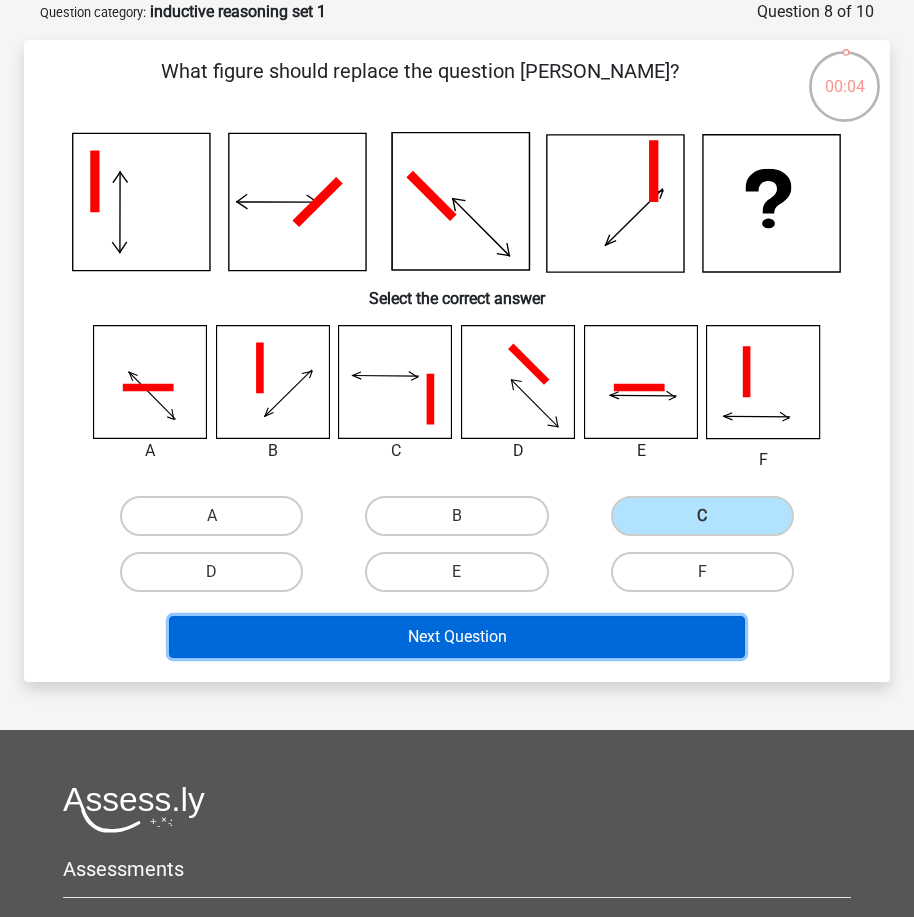 click on "Next Question" at bounding box center [457, 637] 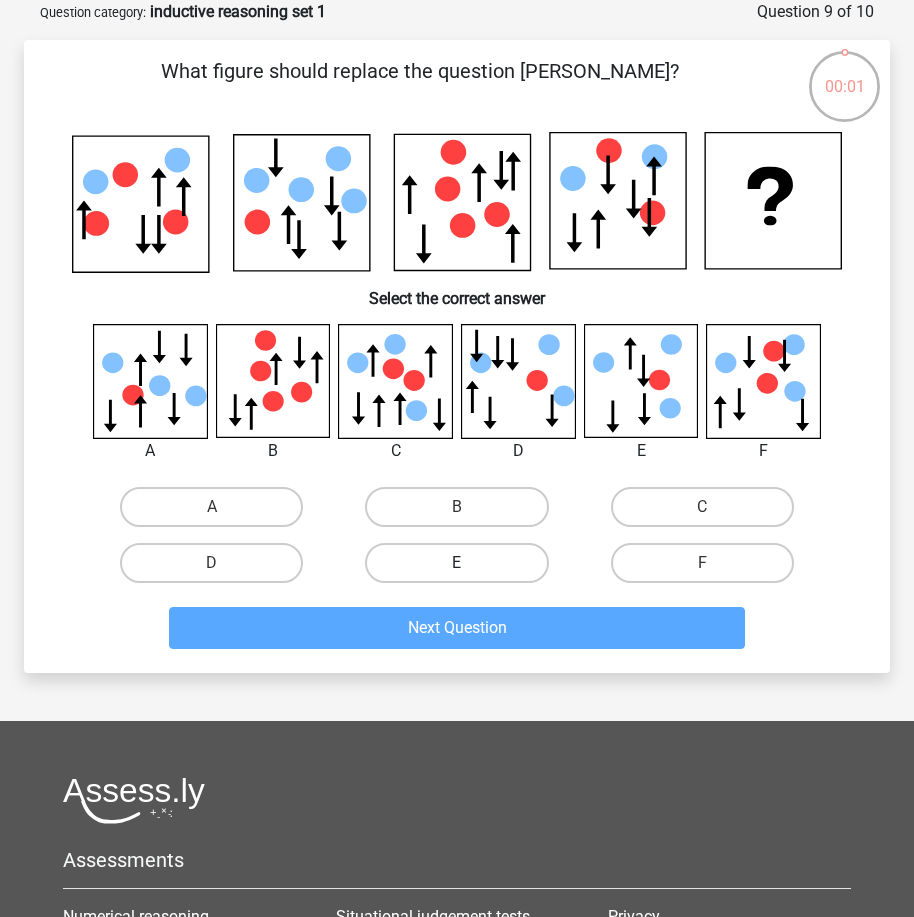 click on "E" at bounding box center [456, 563] 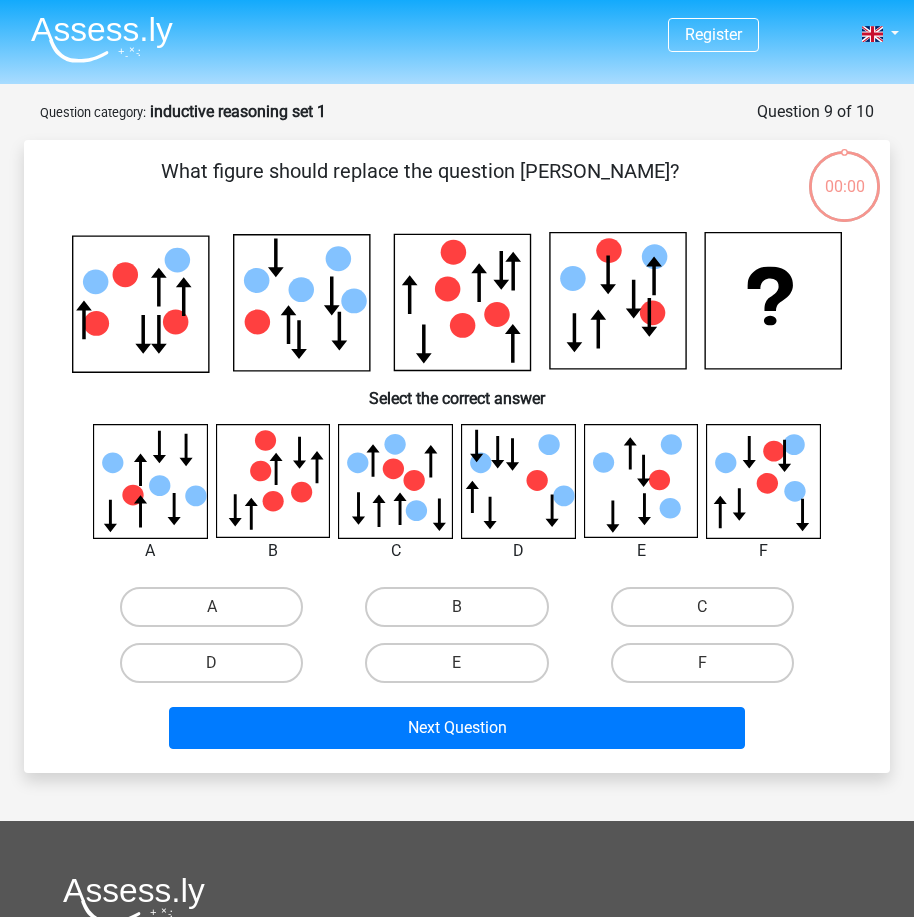 scroll, scrollTop: 100, scrollLeft: 0, axis: vertical 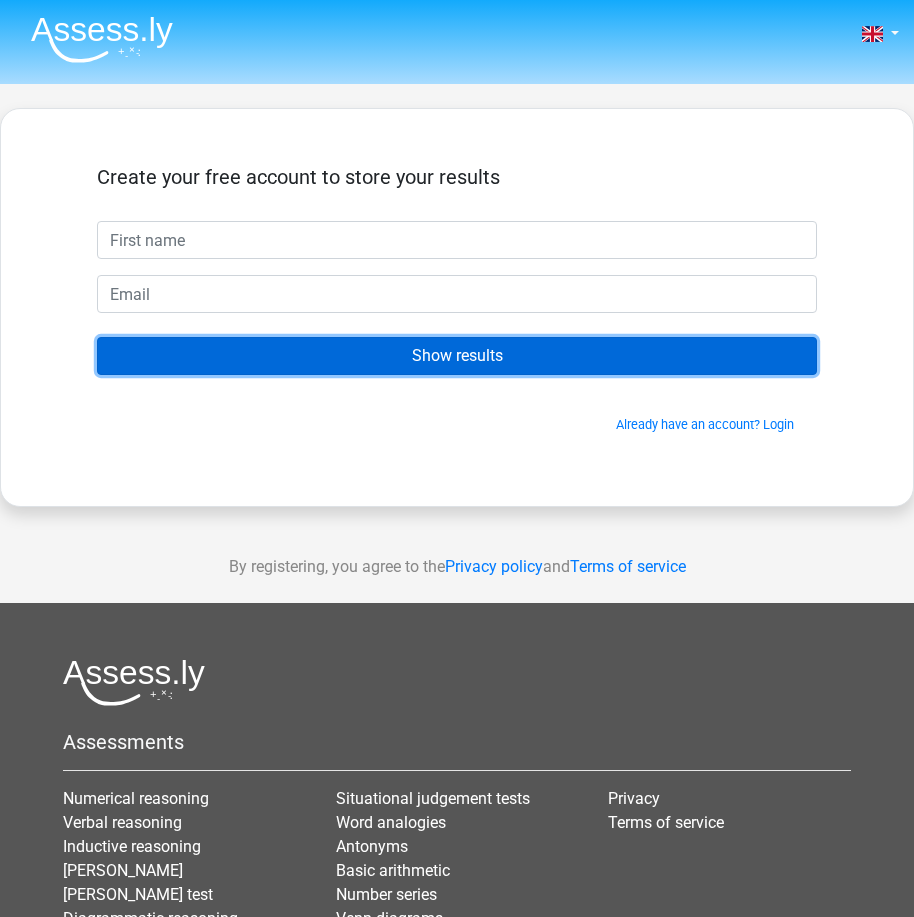 click on "Show results" at bounding box center (457, 356) 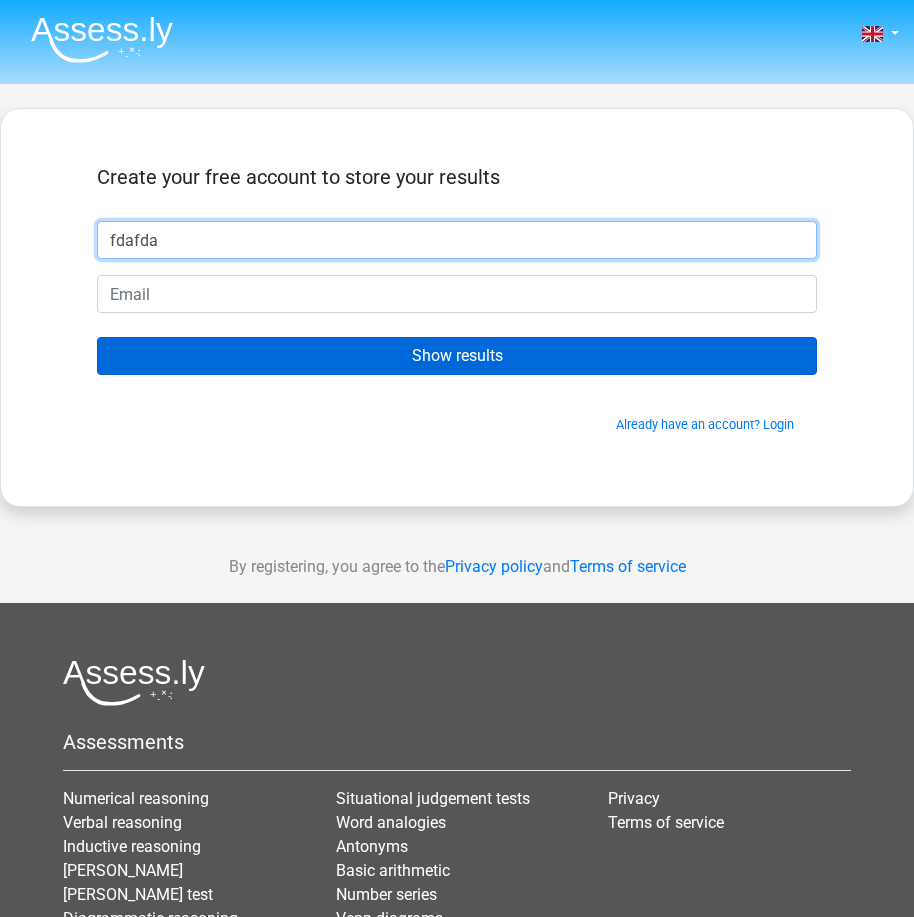 type on "fdafda" 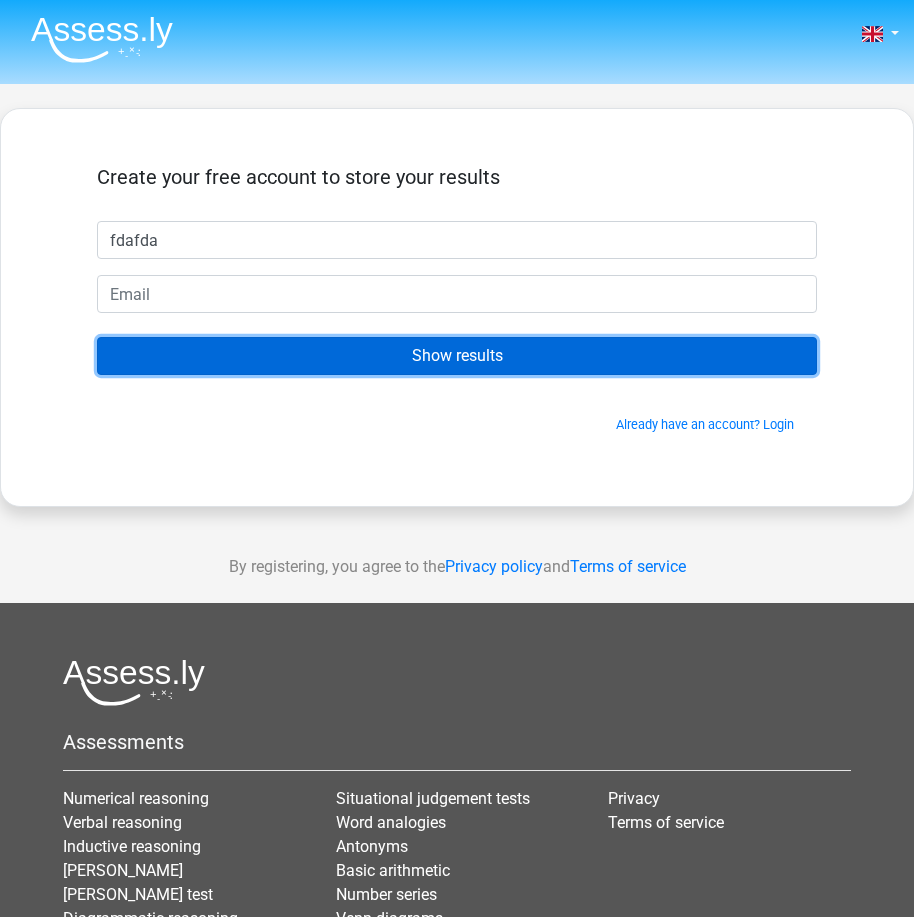 click on "Show results" at bounding box center [457, 356] 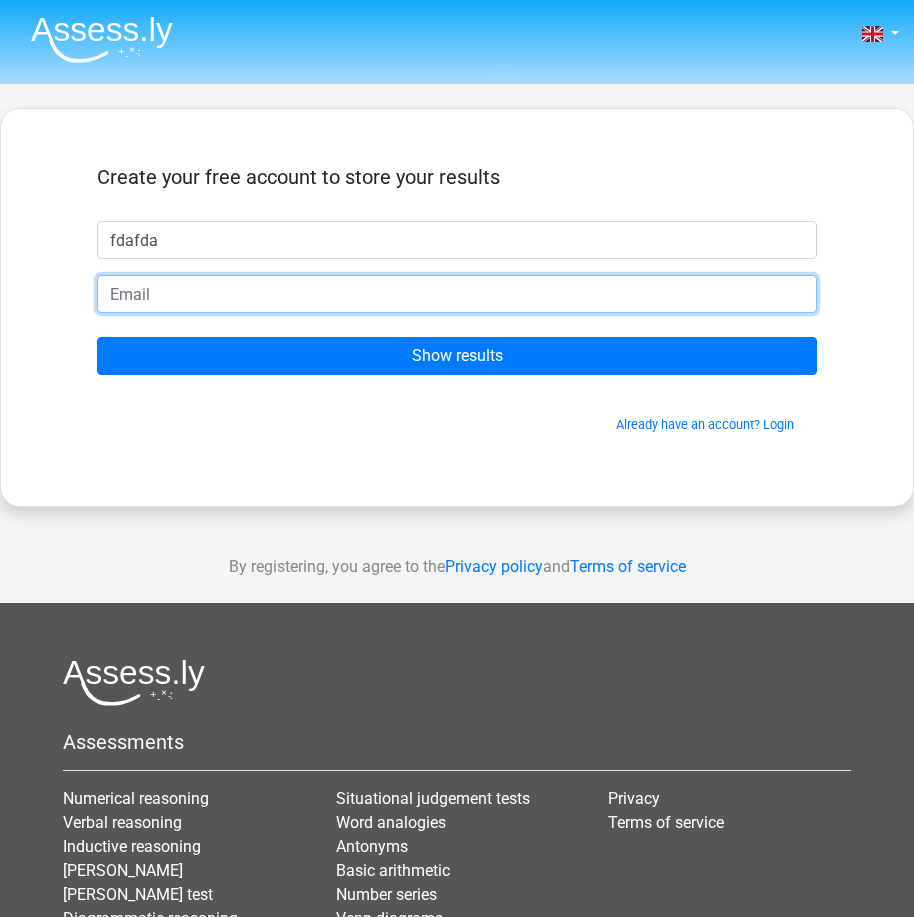 click at bounding box center (457, 294) 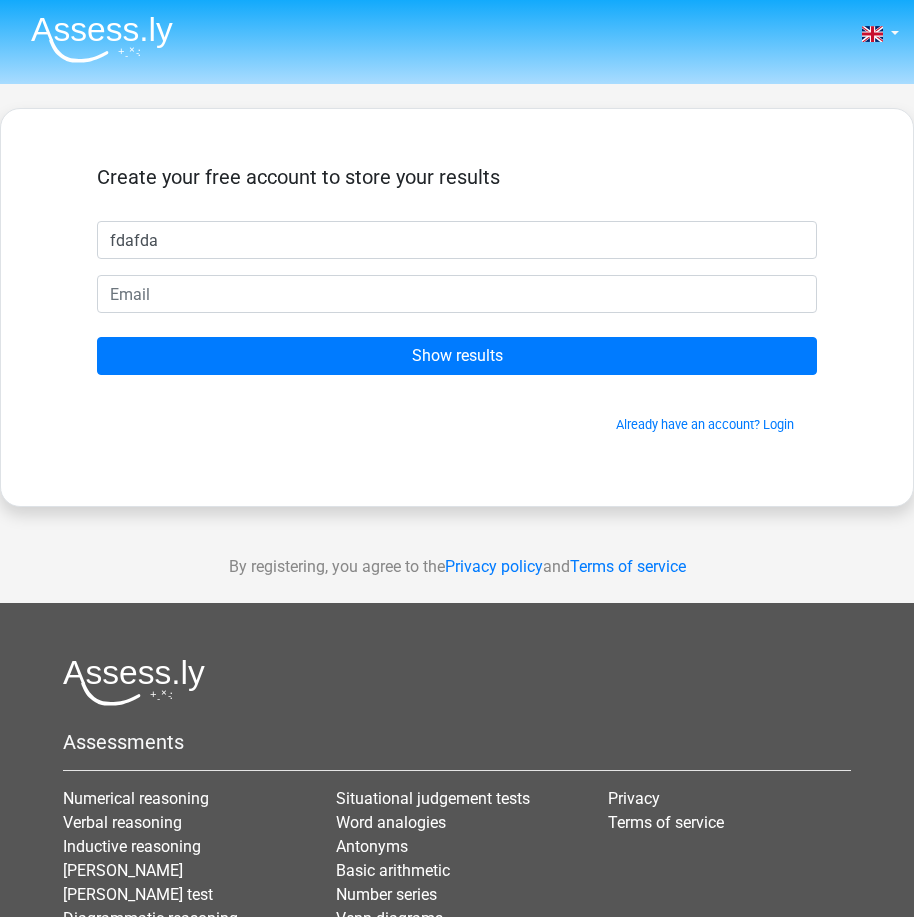 click on "Create your free account to store your results
fdafda
Show results
Already have an account? Login" at bounding box center (457, 307) 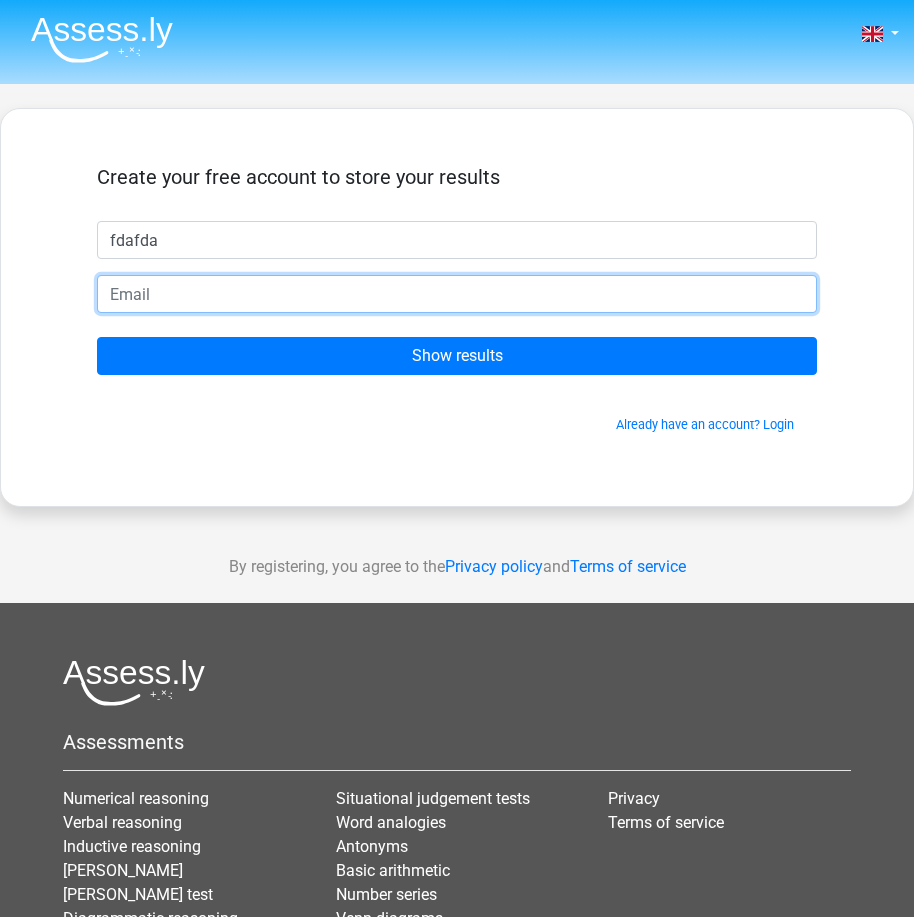 click at bounding box center (457, 294) 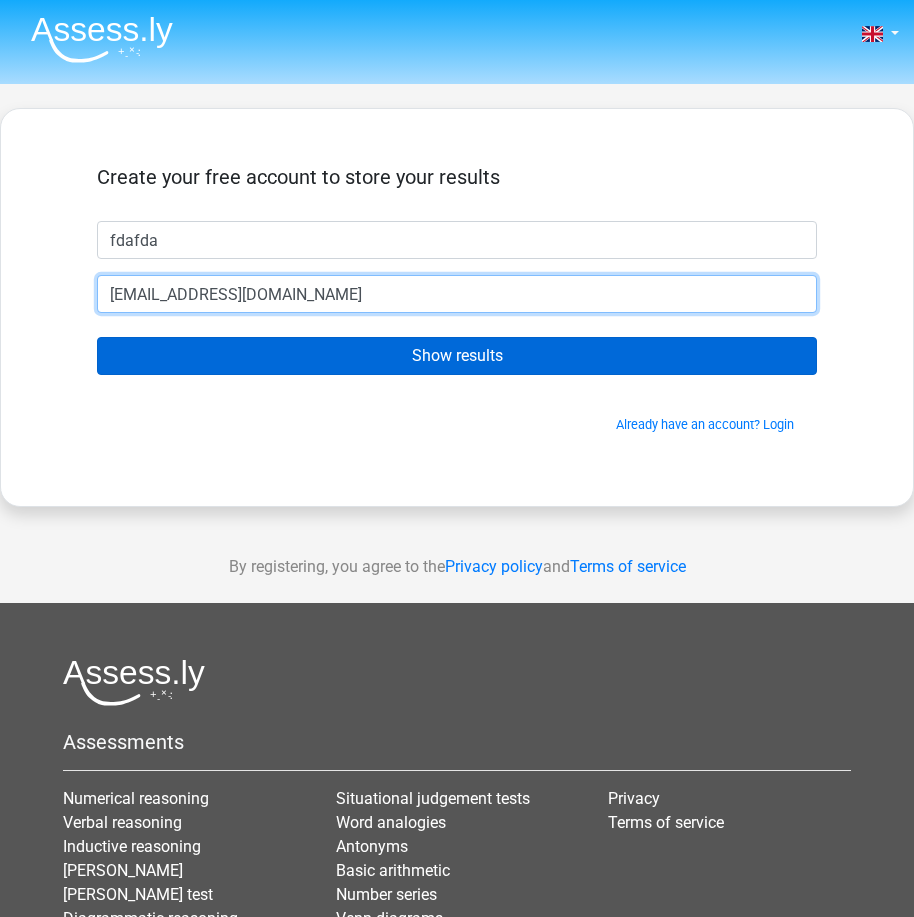 type on "[EMAIL_ADDRESS][DOMAIN_NAME]" 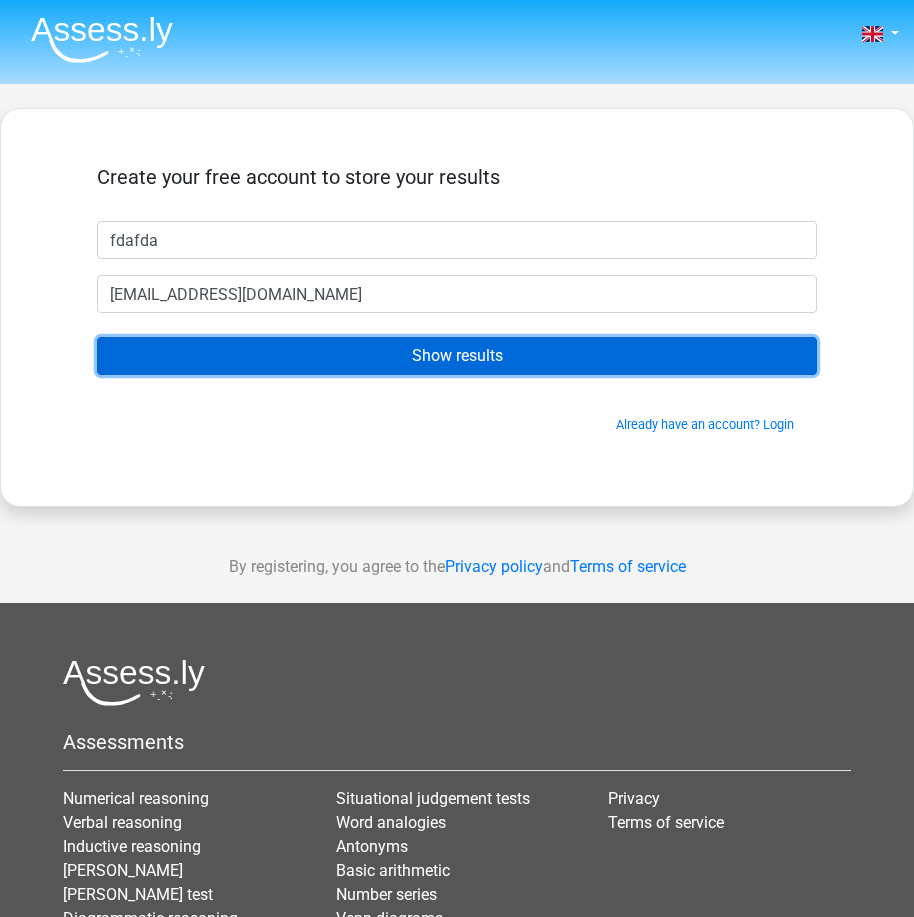click on "Show results" at bounding box center (457, 356) 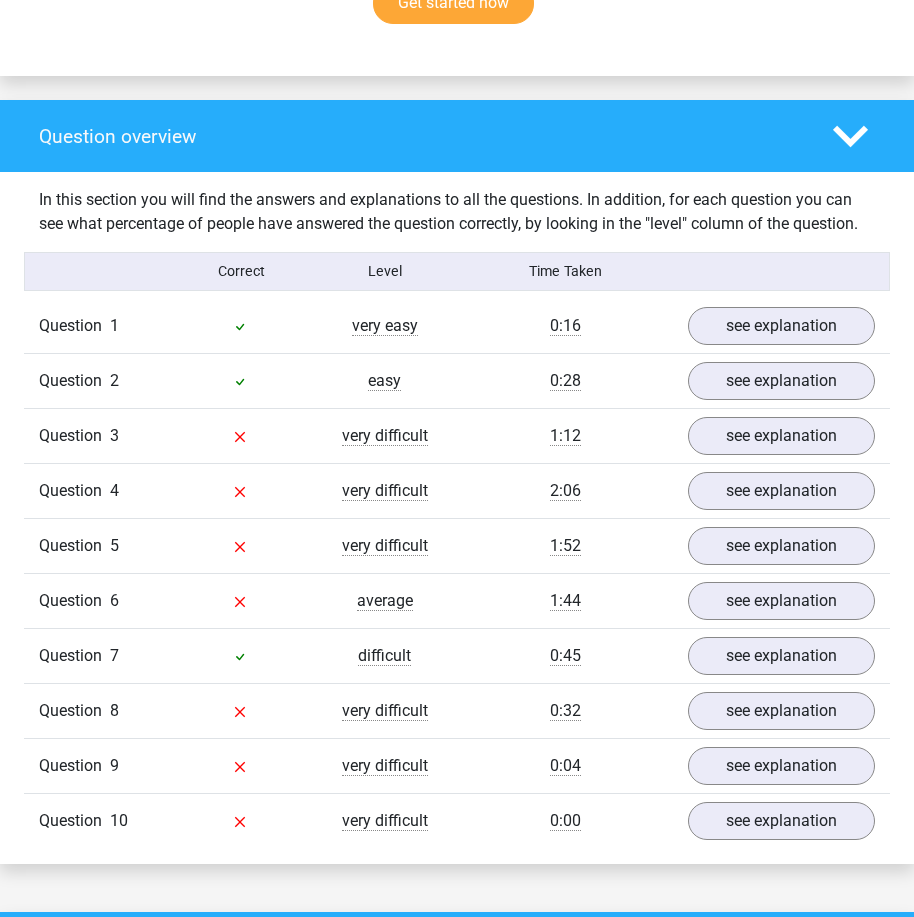 scroll, scrollTop: 1500, scrollLeft: 0, axis: vertical 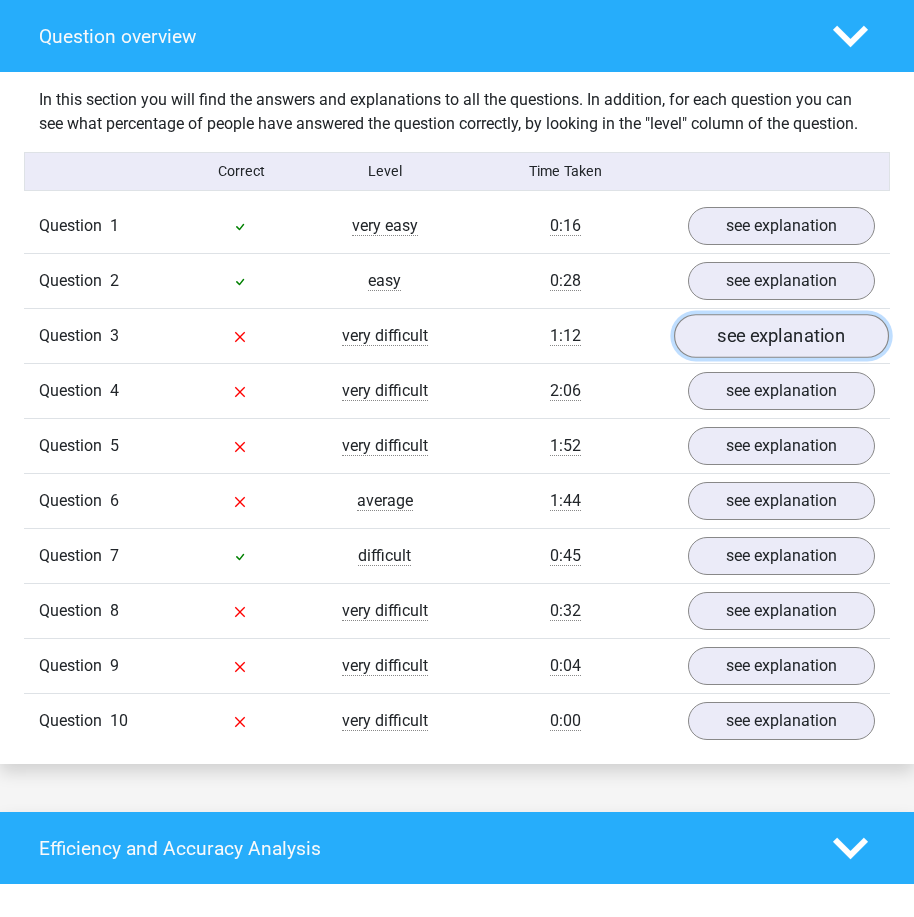 click on "see explanation" at bounding box center (781, 336) 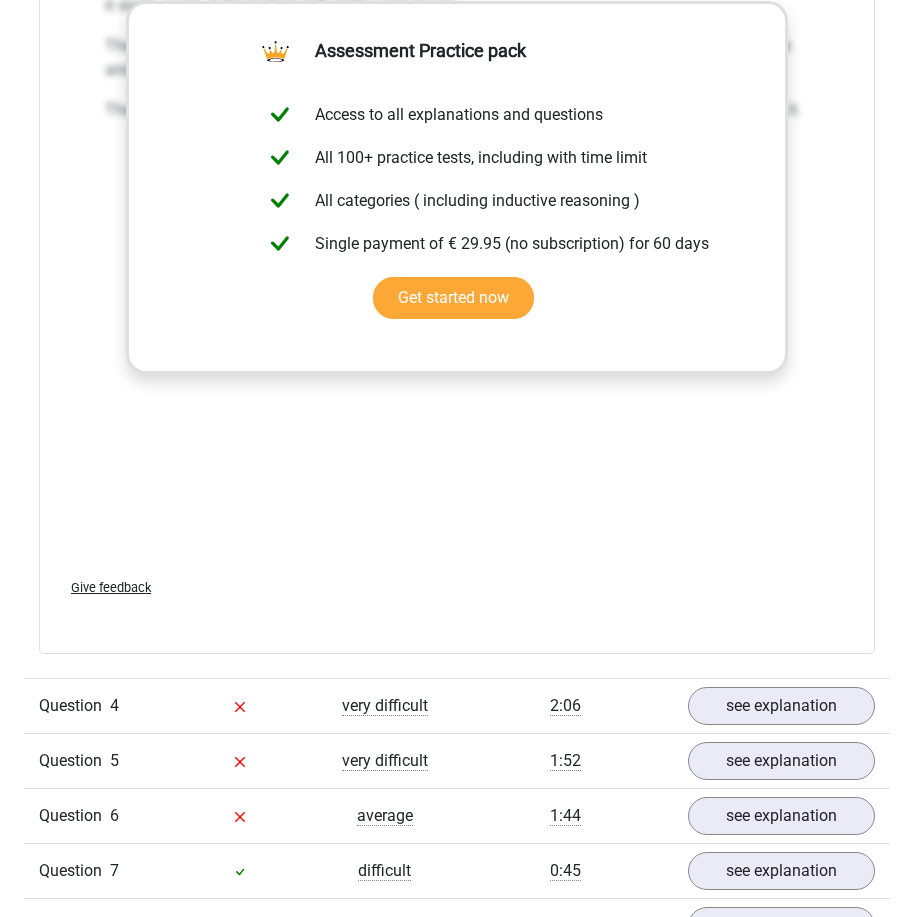 scroll, scrollTop: 3100, scrollLeft: 0, axis: vertical 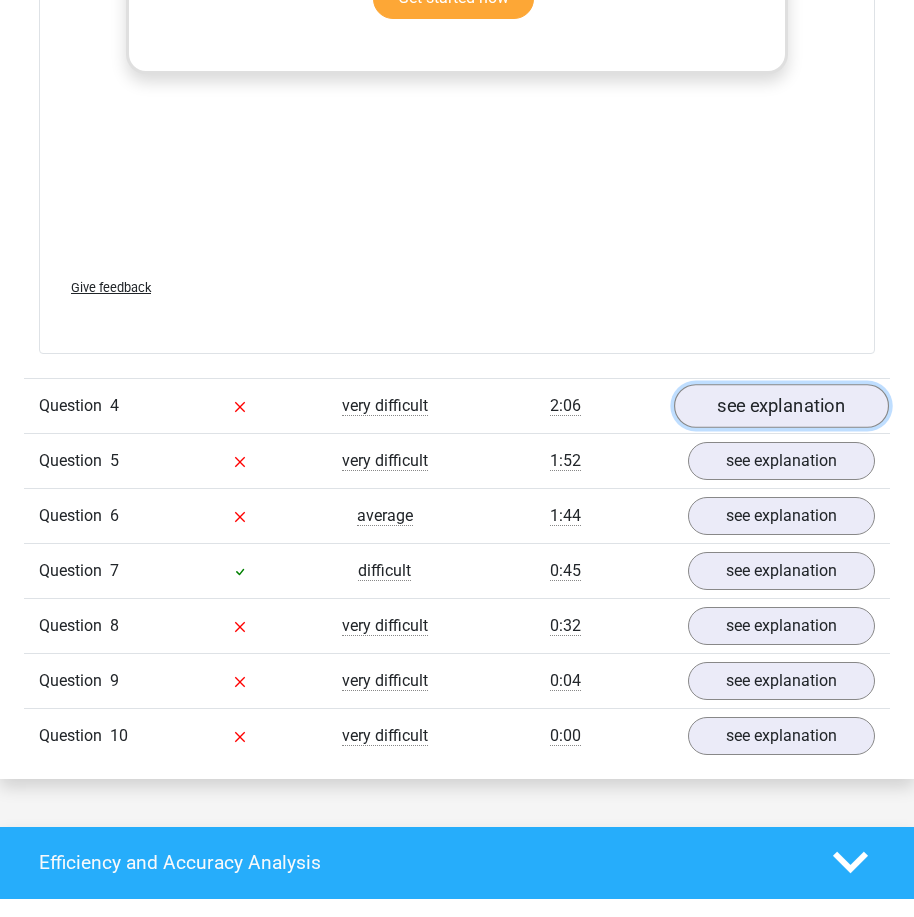 click on "see explanation" at bounding box center (781, 406) 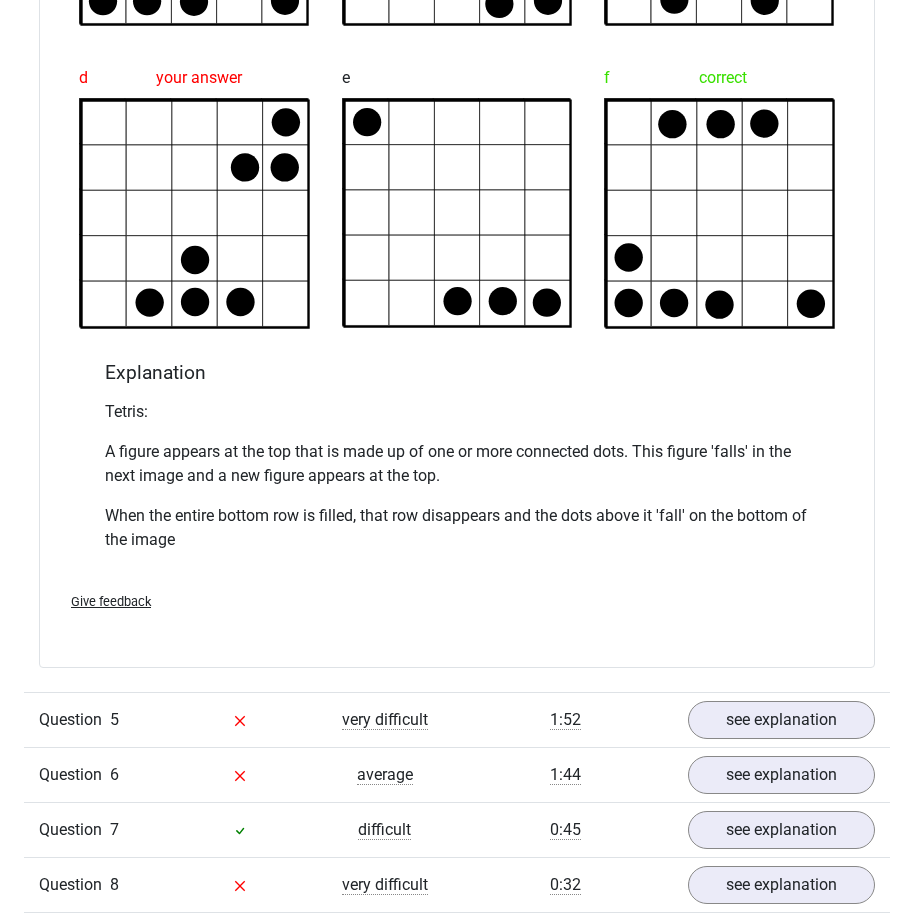 scroll, scrollTop: 4200, scrollLeft: 0, axis: vertical 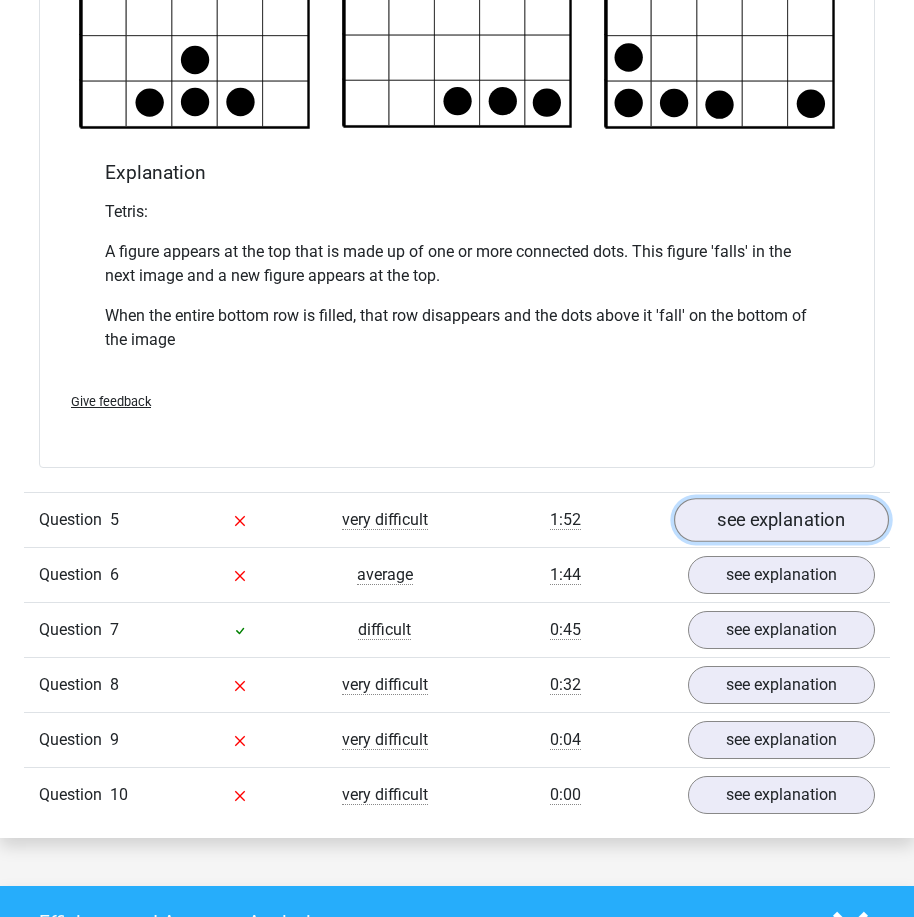 click on "see explanation" at bounding box center (781, 520) 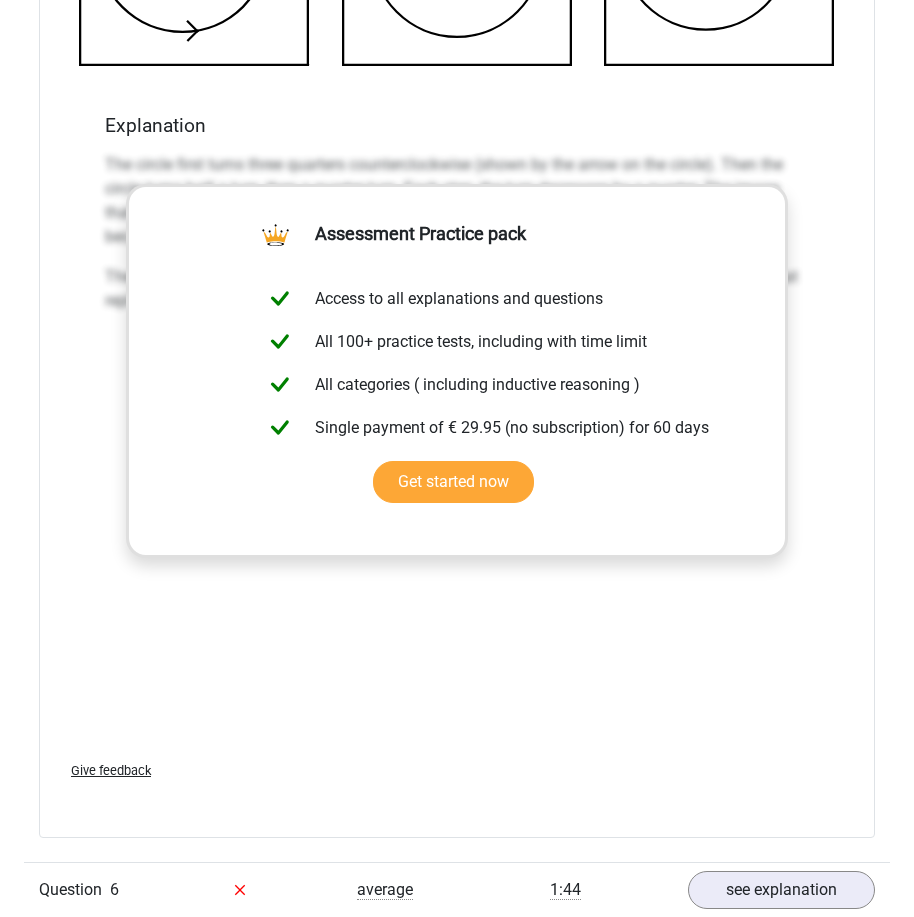 scroll, scrollTop: 6000, scrollLeft: 0, axis: vertical 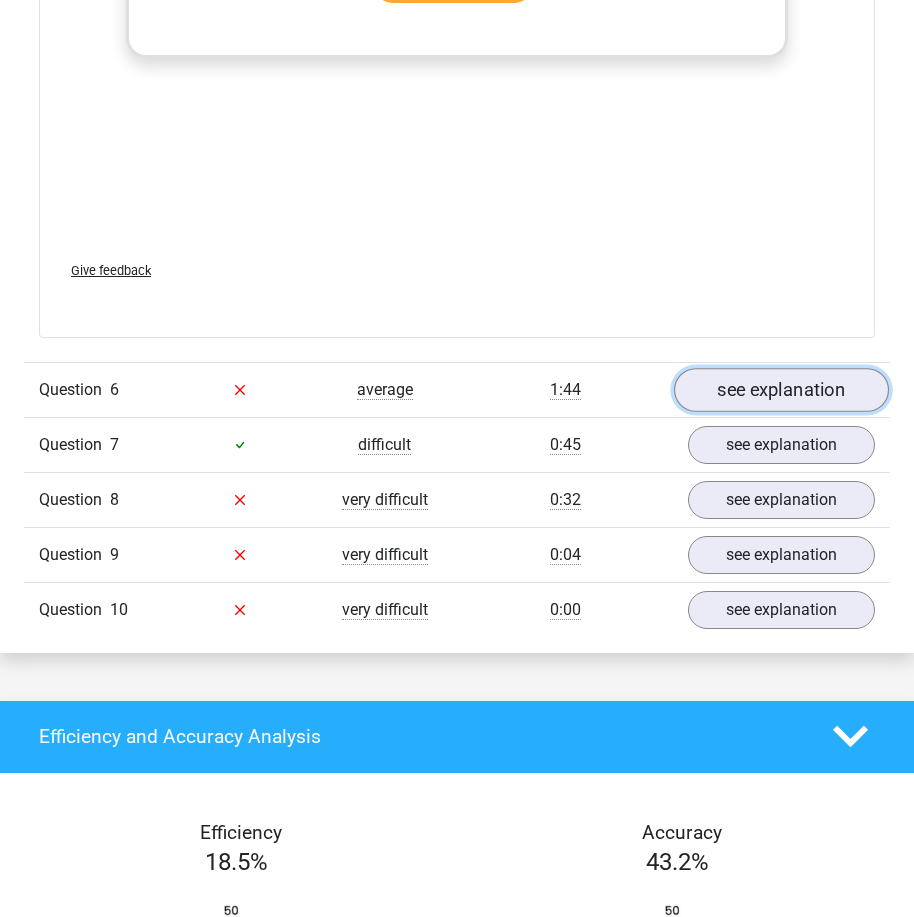 click on "see explanation" at bounding box center [781, 390] 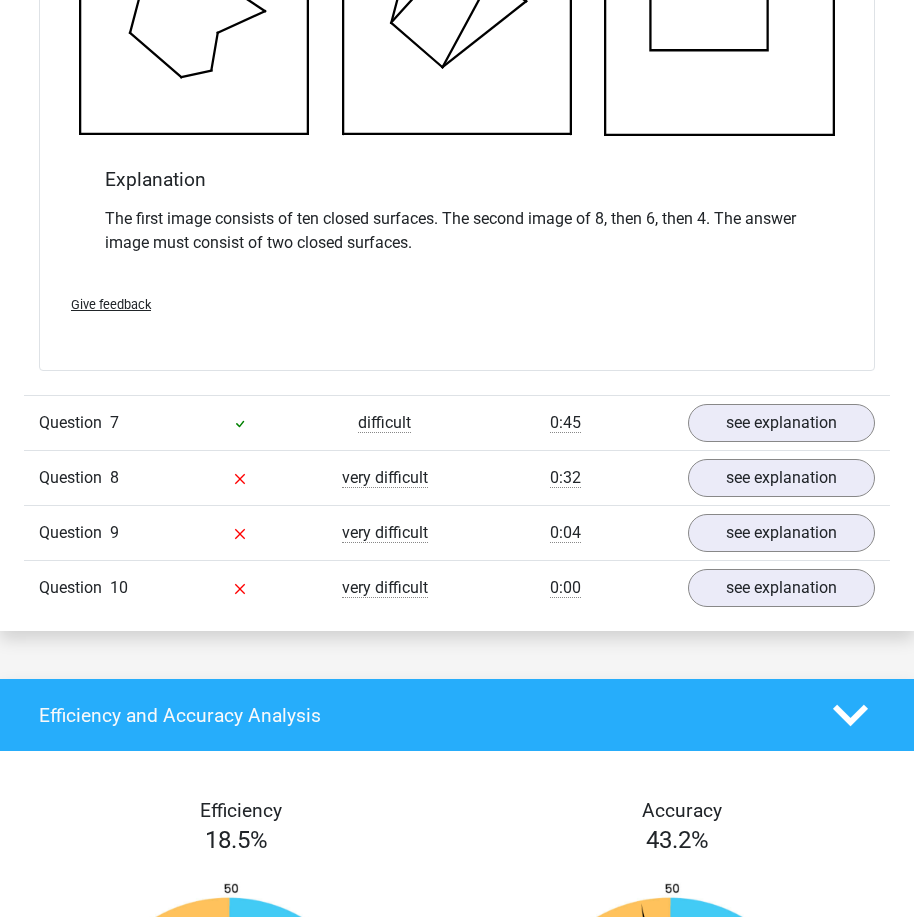 scroll, scrollTop: 7200, scrollLeft: 0, axis: vertical 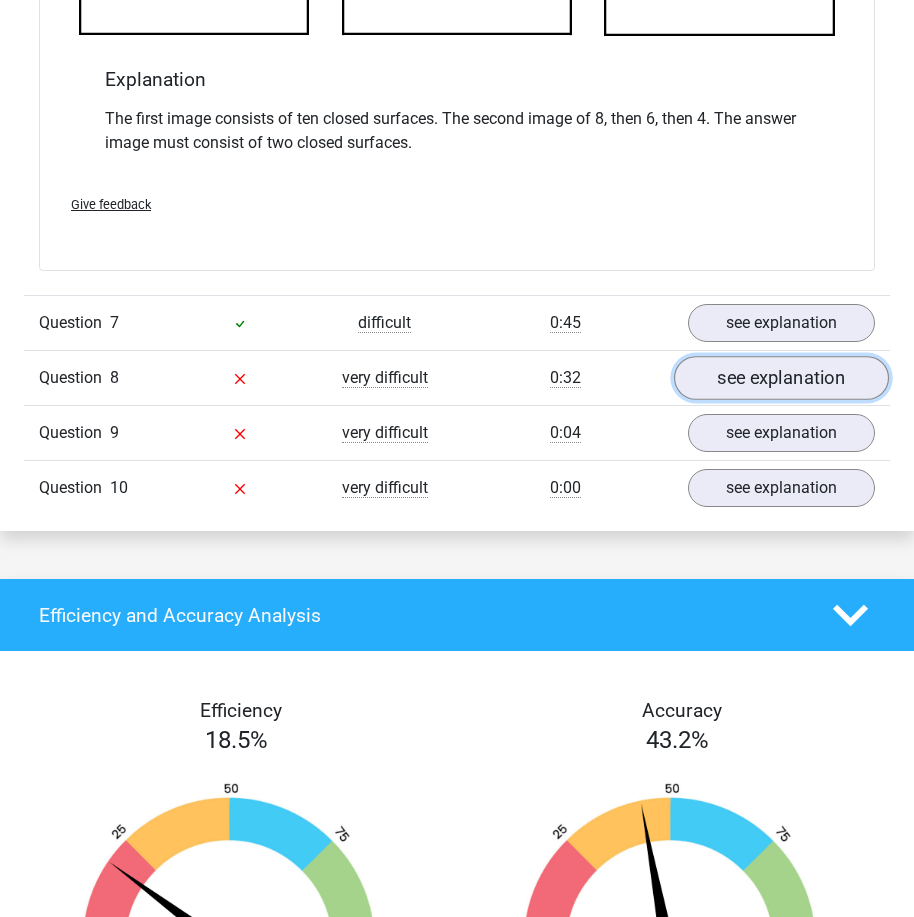 click on "see explanation" at bounding box center (781, 378) 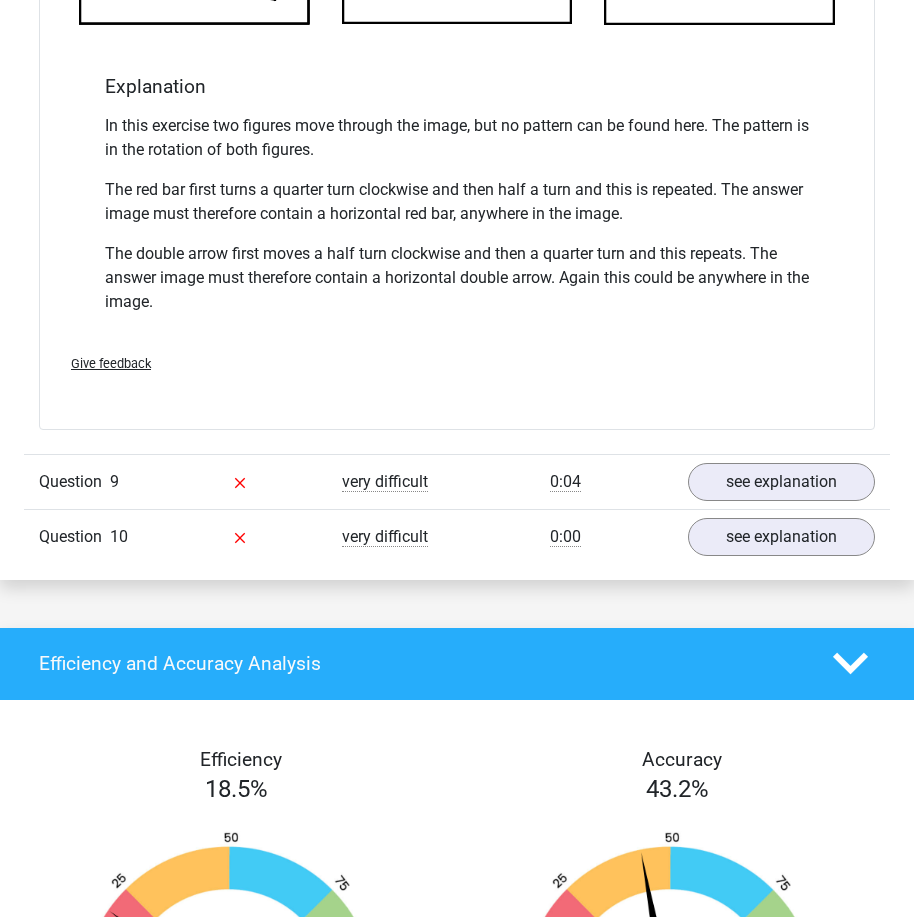 scroll, scrollTop: 8500, scrollLeft: 0, axis: vertical 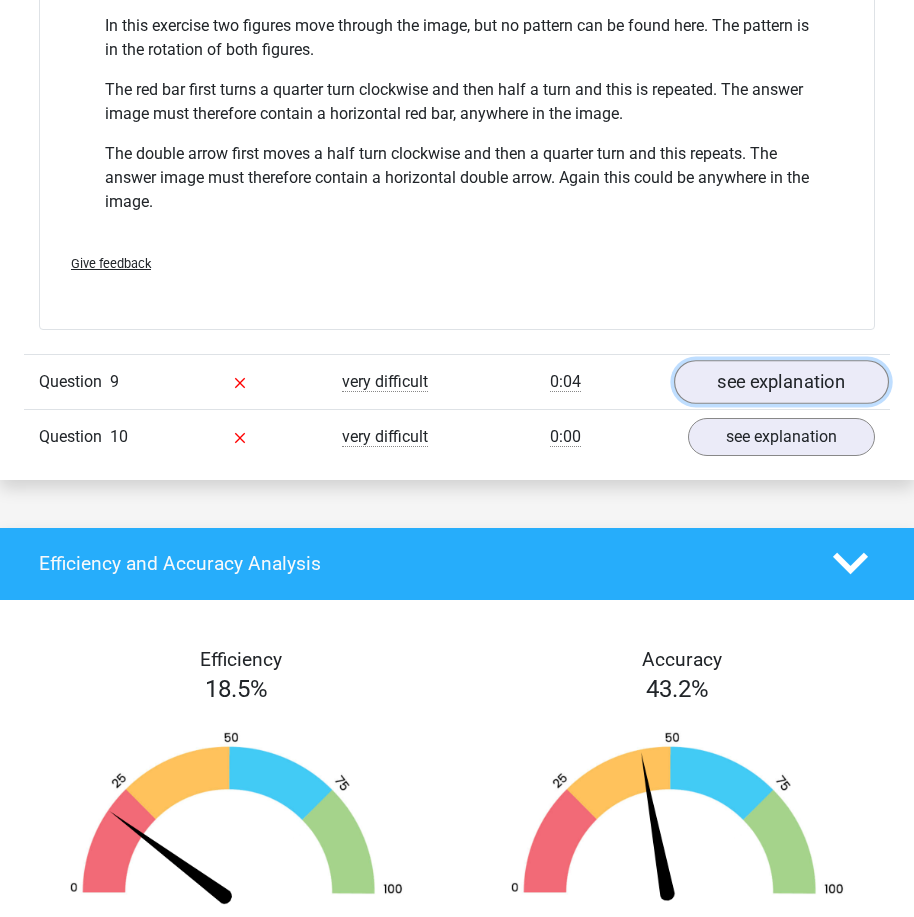 click on "see explanation" at bounding box center [781, 382] 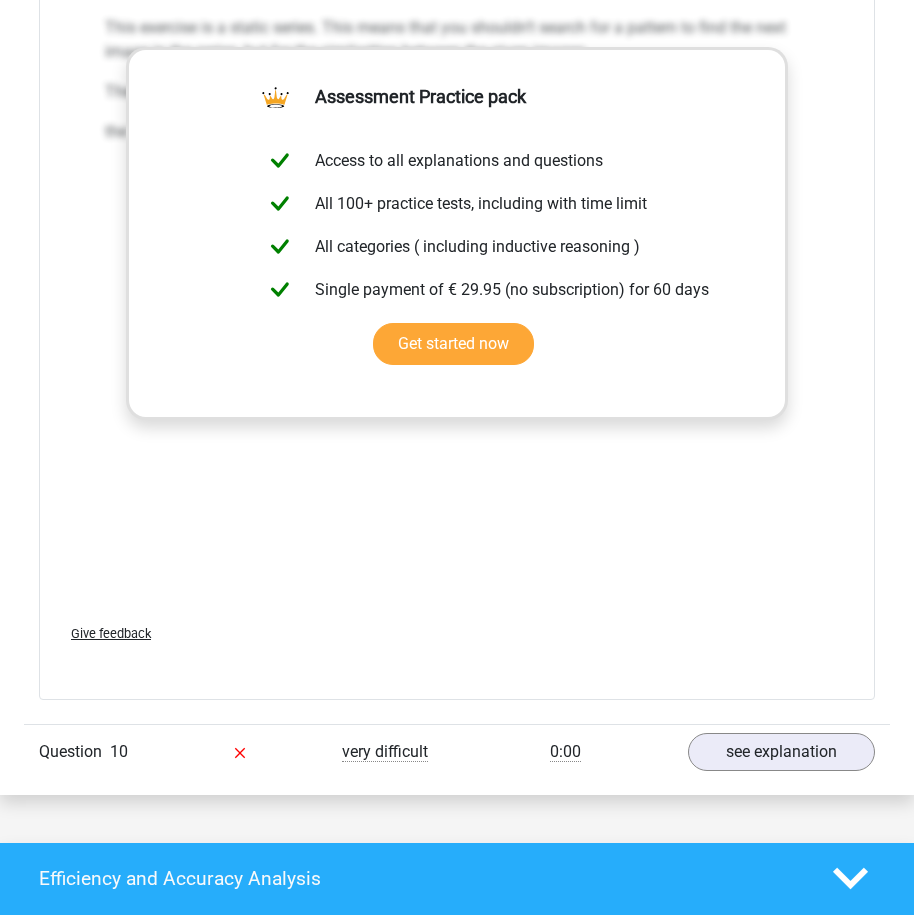 scroll, scrollTop: 9900, scrollLeft: 0, axis: vertical 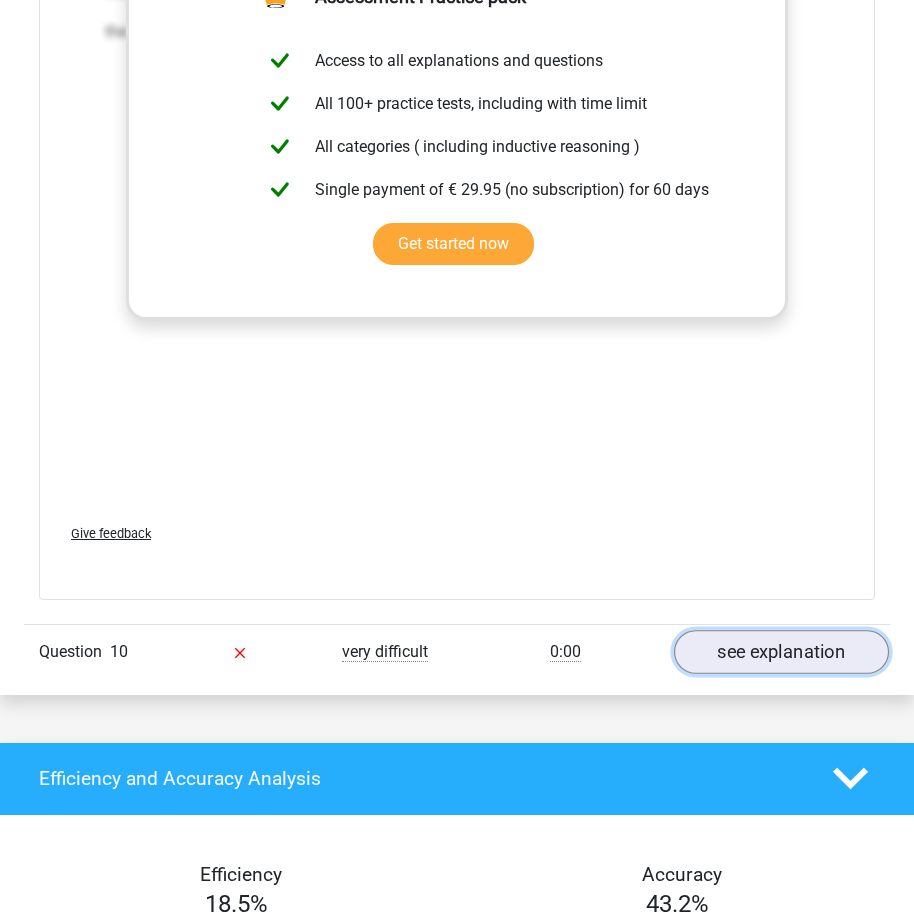 click on "see explanation" at bounding box center [781, 652] 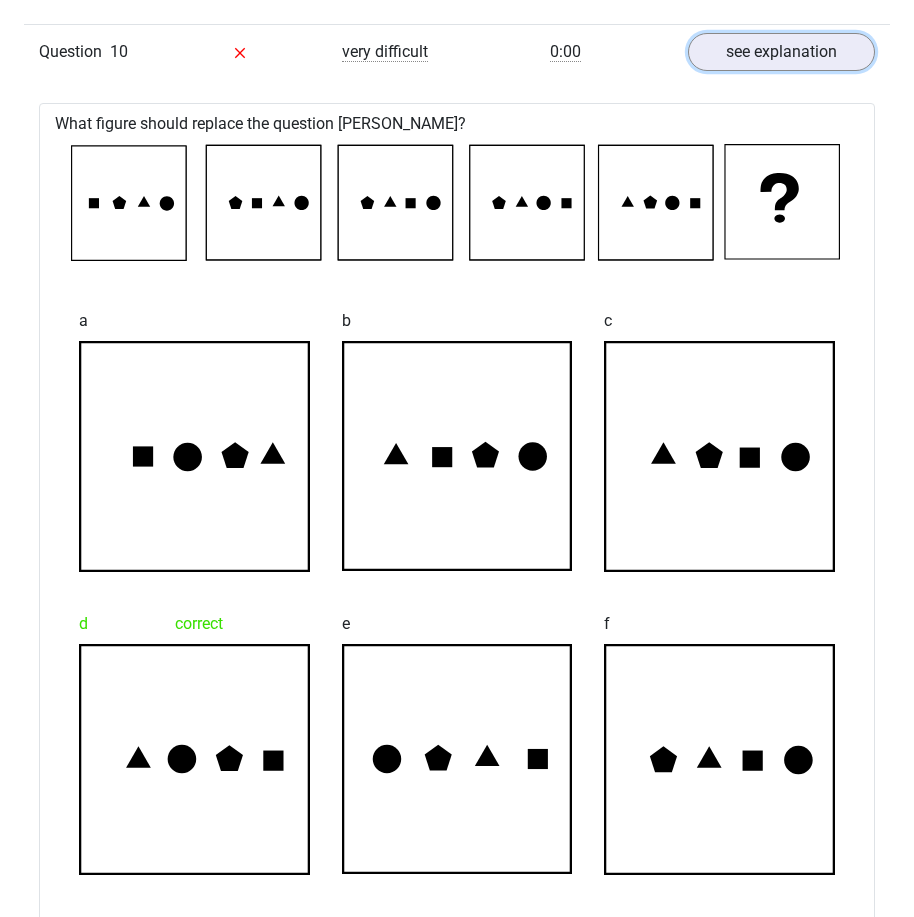 scroll, scrollTop: 11100, scrollLeft: 0, axis: vertical 